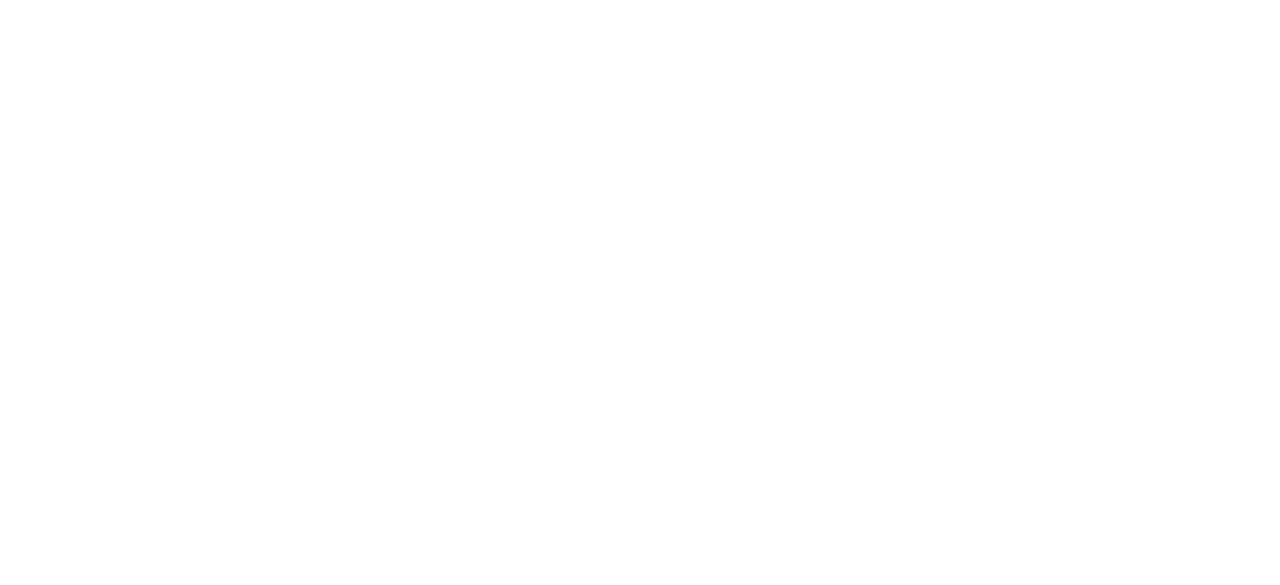 scroll, scrollTop: 0, scrollLeft: 0, axis: both 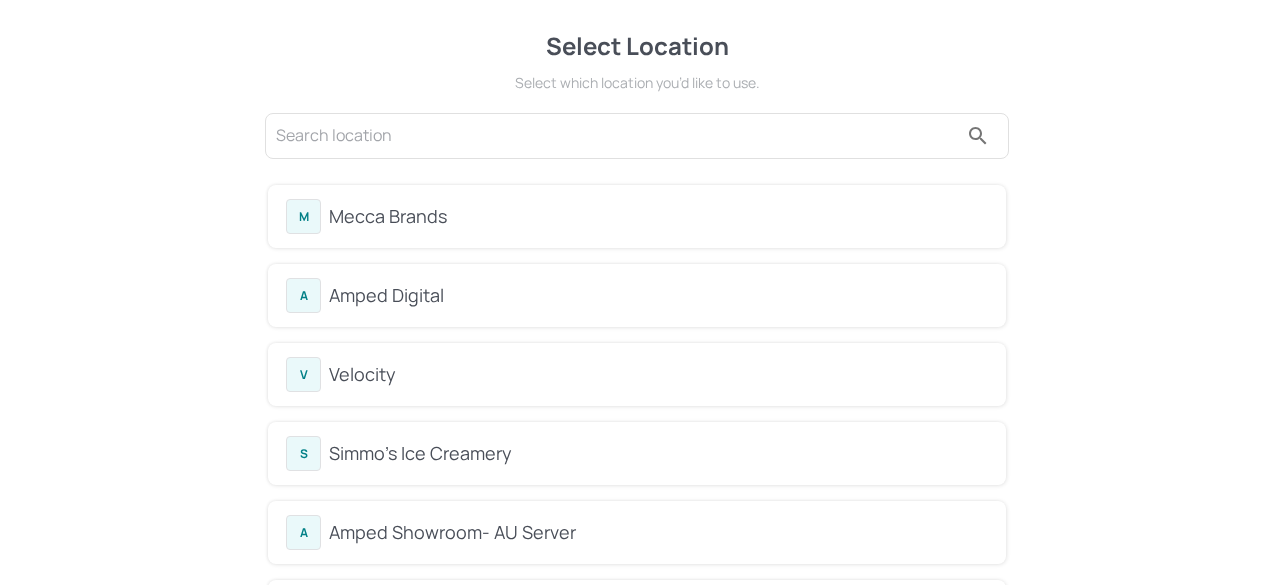 click on "M Mecca Brands" at bounding box center [637, 216] 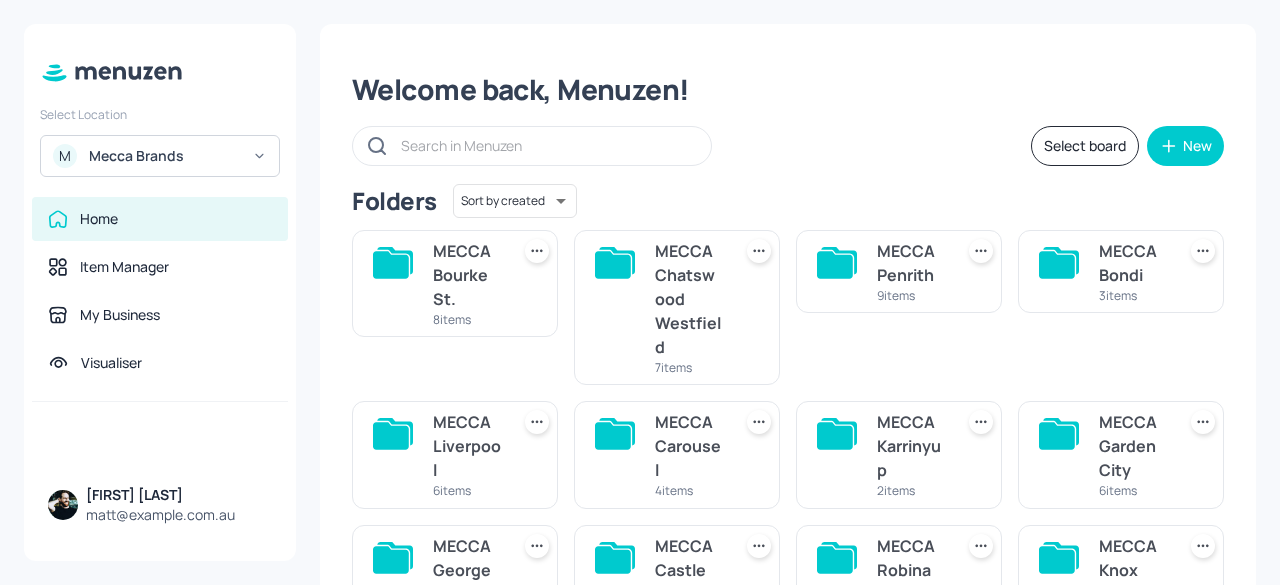 click on "MECCA Bourke St.  8  items" at bounding box center (455, 283) 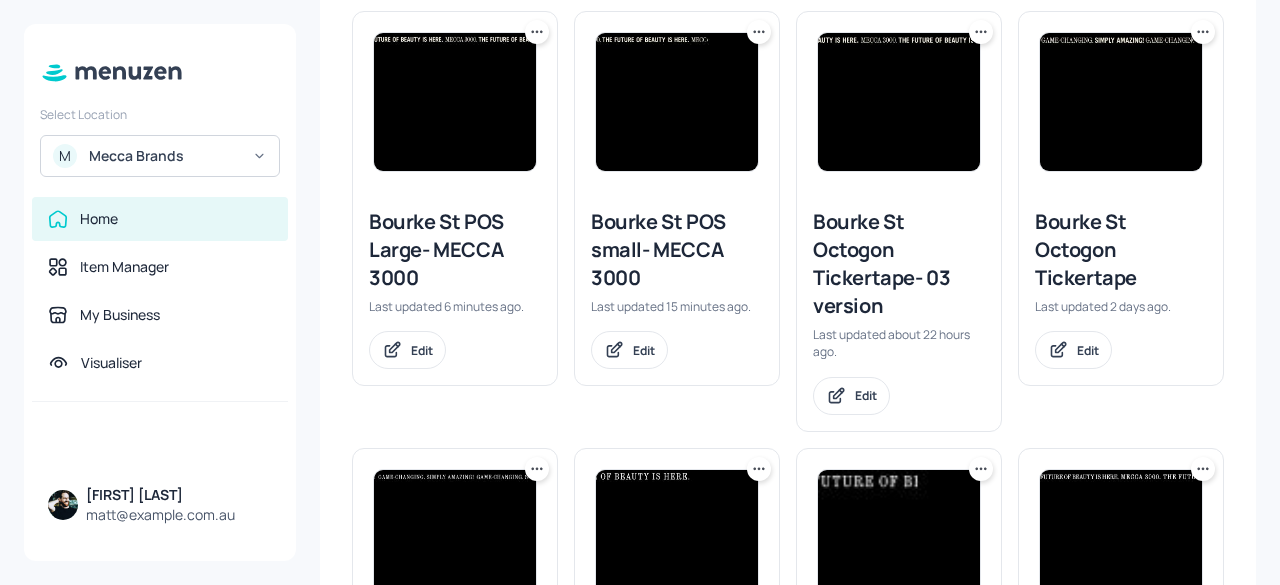 scroll, scrollTop: 508, scrollLeft: 0, axis: vertical 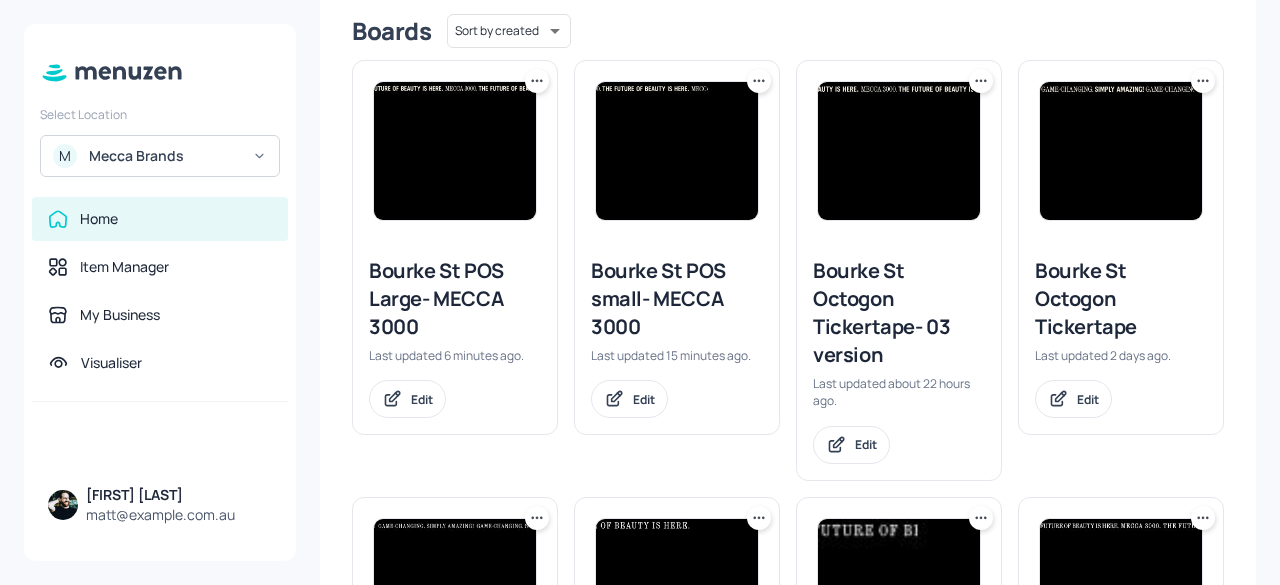 click on "Bourke St POS Large- MECCA 3000" at bounding box center (455, 299) 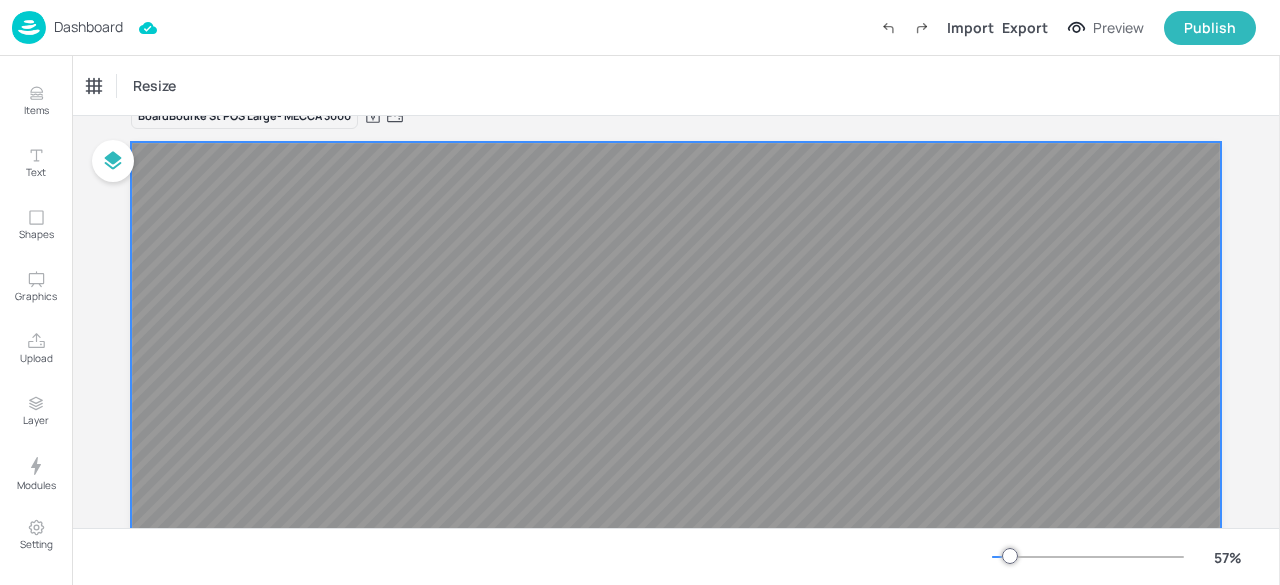 scroll, scrollTop: 0, scrollLeft: 0, axis: both 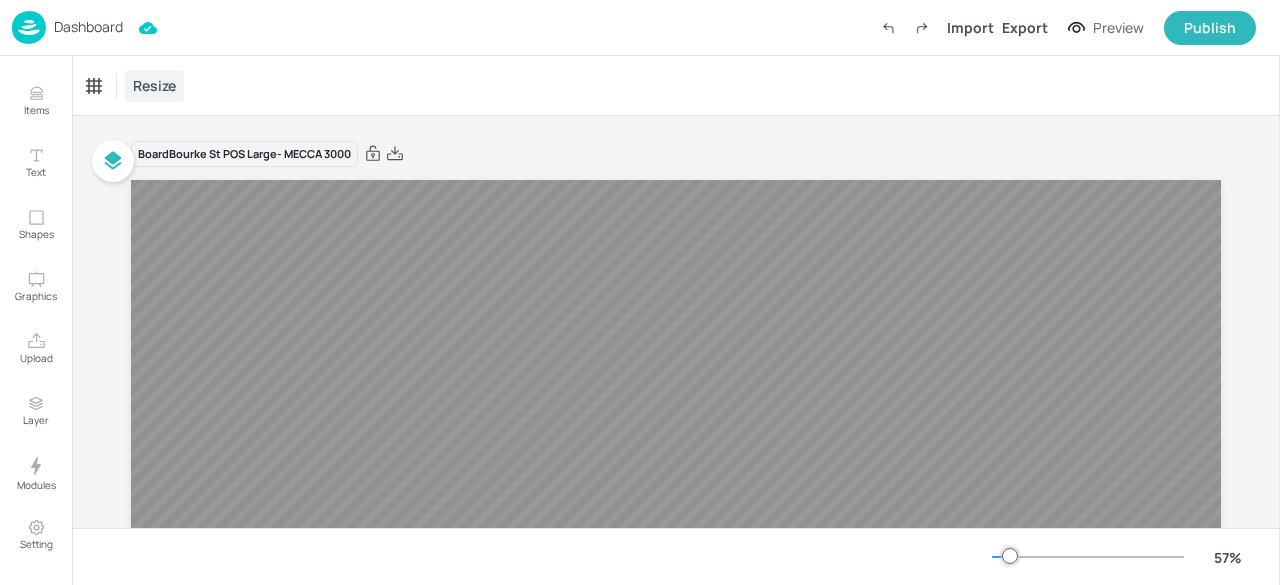 click on "Resize" at bounding box center [154, 85] 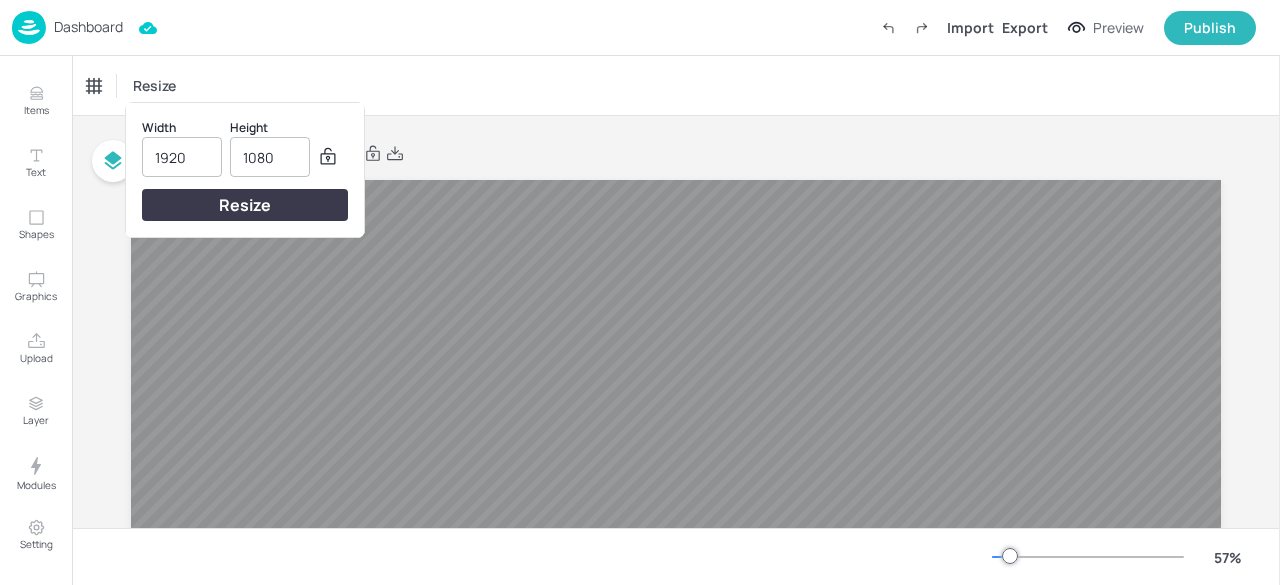 click at bounding box center (640, 292) 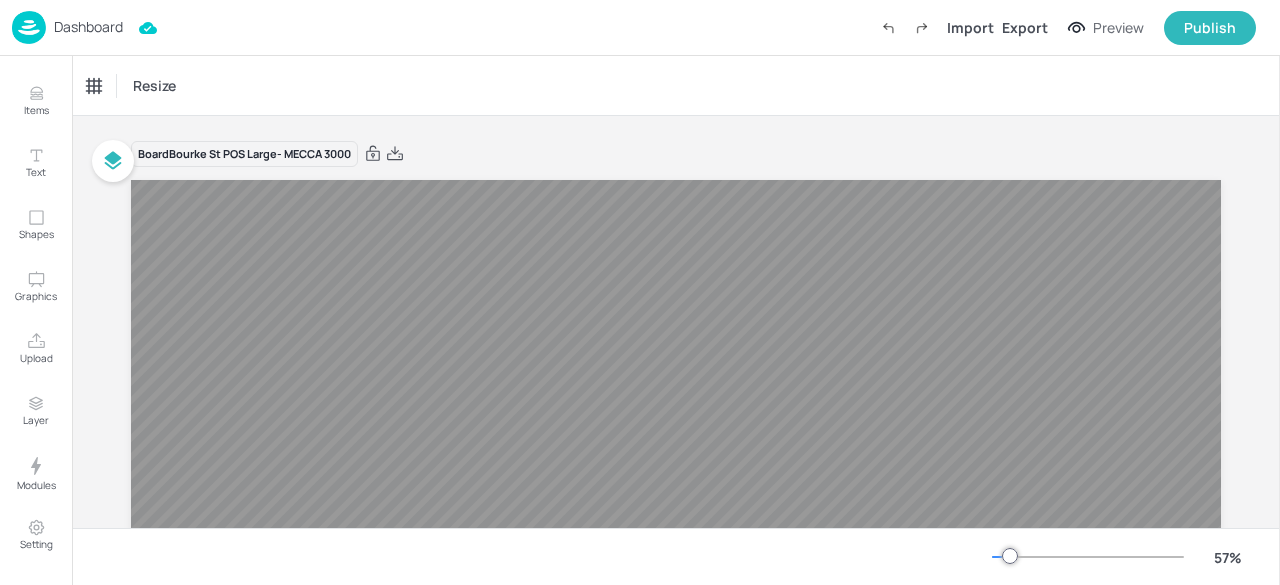 click at bounding box center (29, 27) 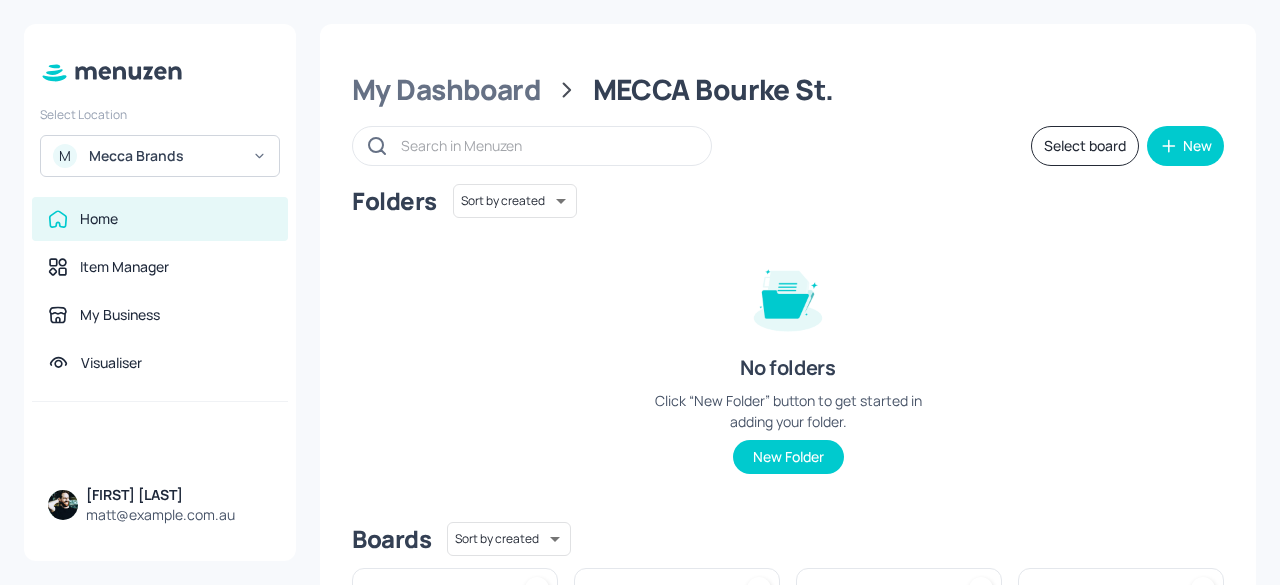 click on "MECCA Bourke St." at bounding box center (713, 90) 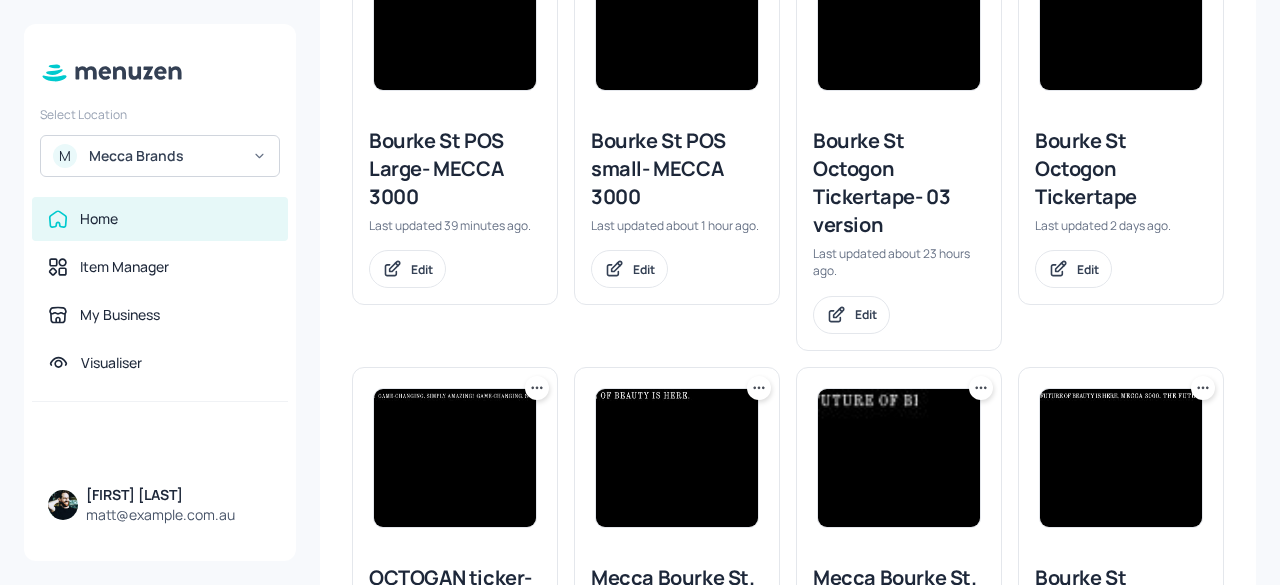 scroll, scrollTop: 769, scrollLeft: 0, axis: vertical 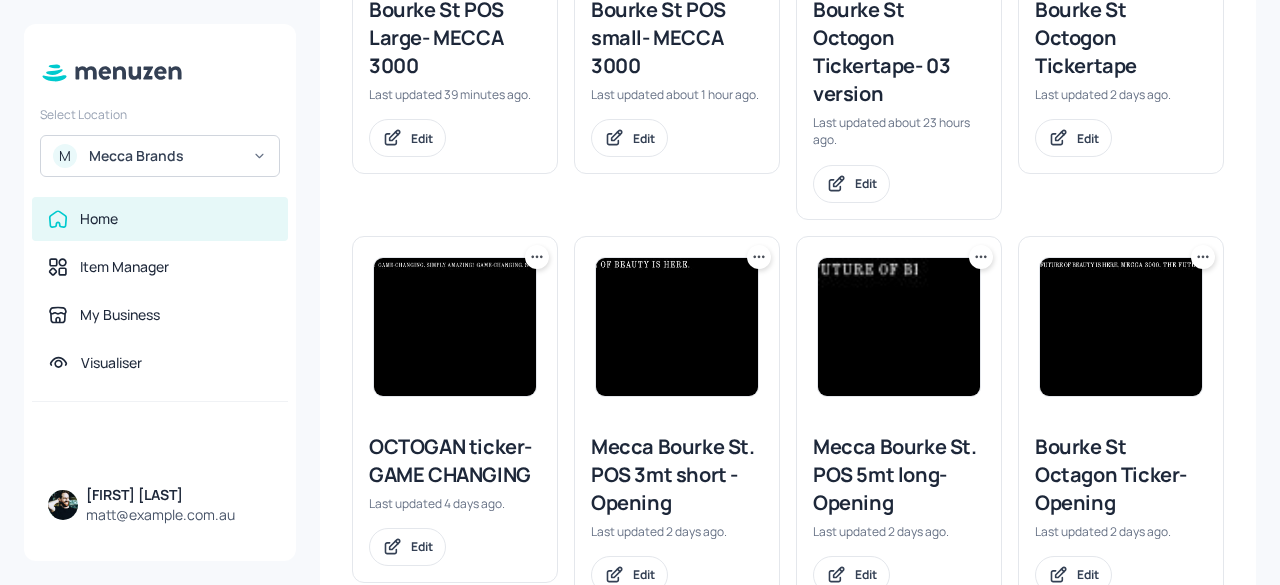 click at bounding box center (899, 327) 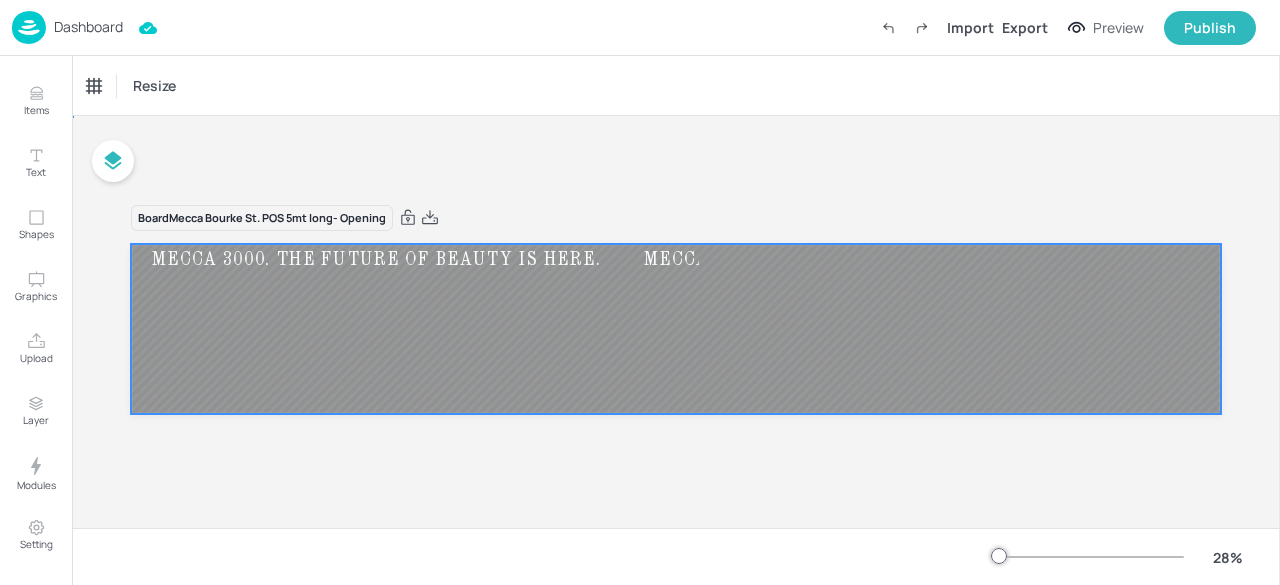 click at bounding box center (676, 329) 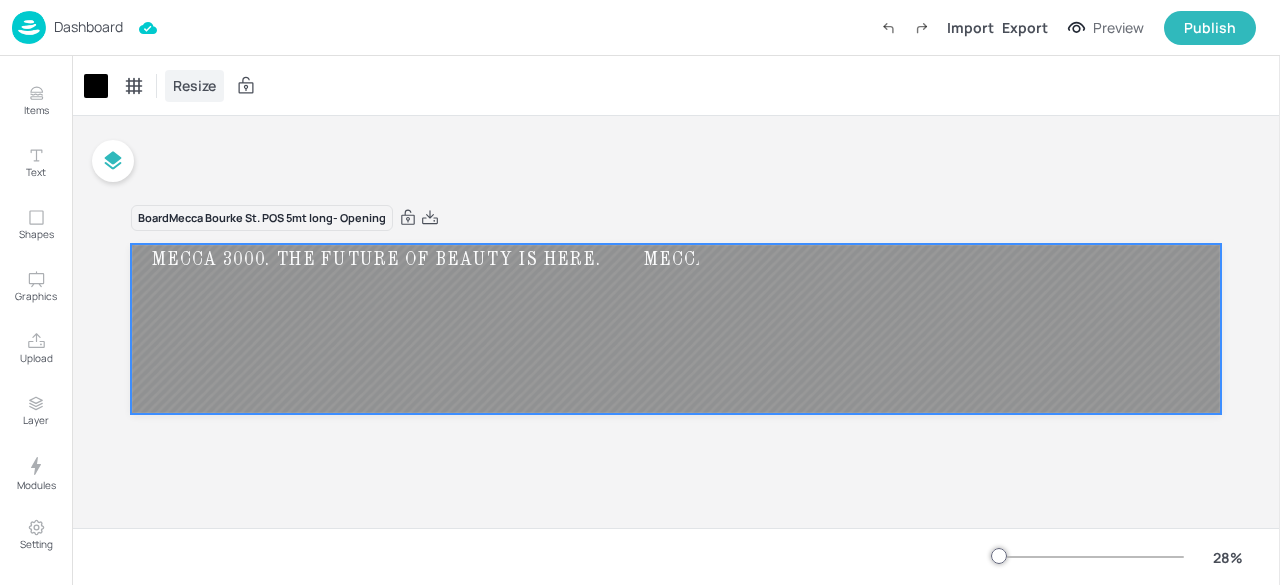 click on "Resize" at bounding box center (194, 85) 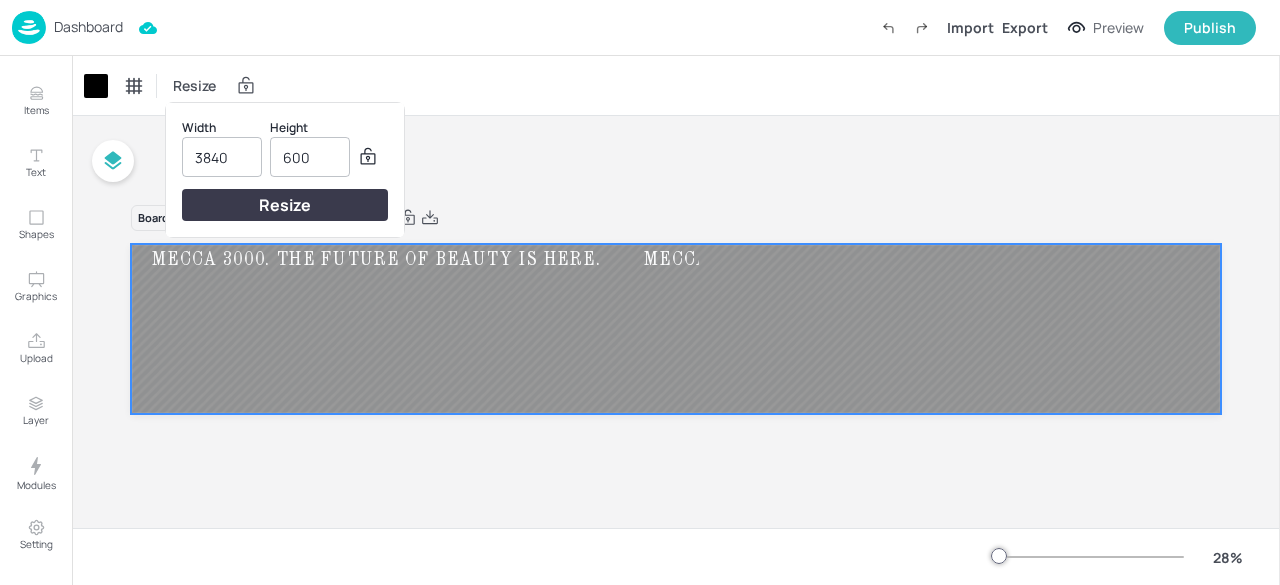 click at bounding box center [640, 292] 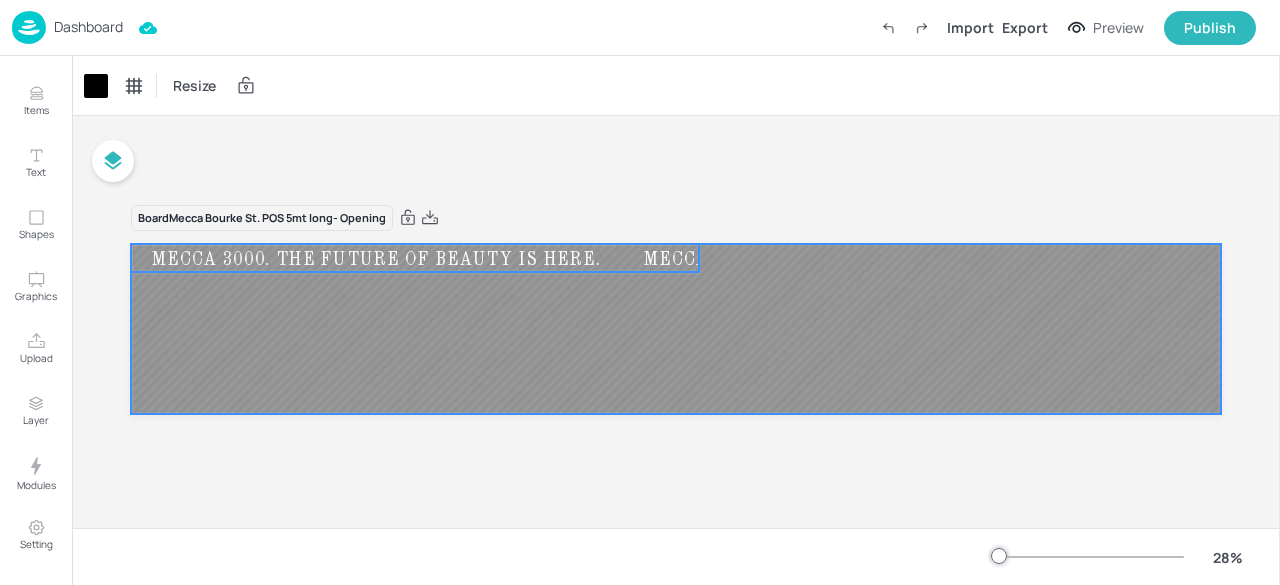 click on "MECCA 3000. THE FUTURE OF BEAUTY IS HERE." at bounding box center (869, 257) 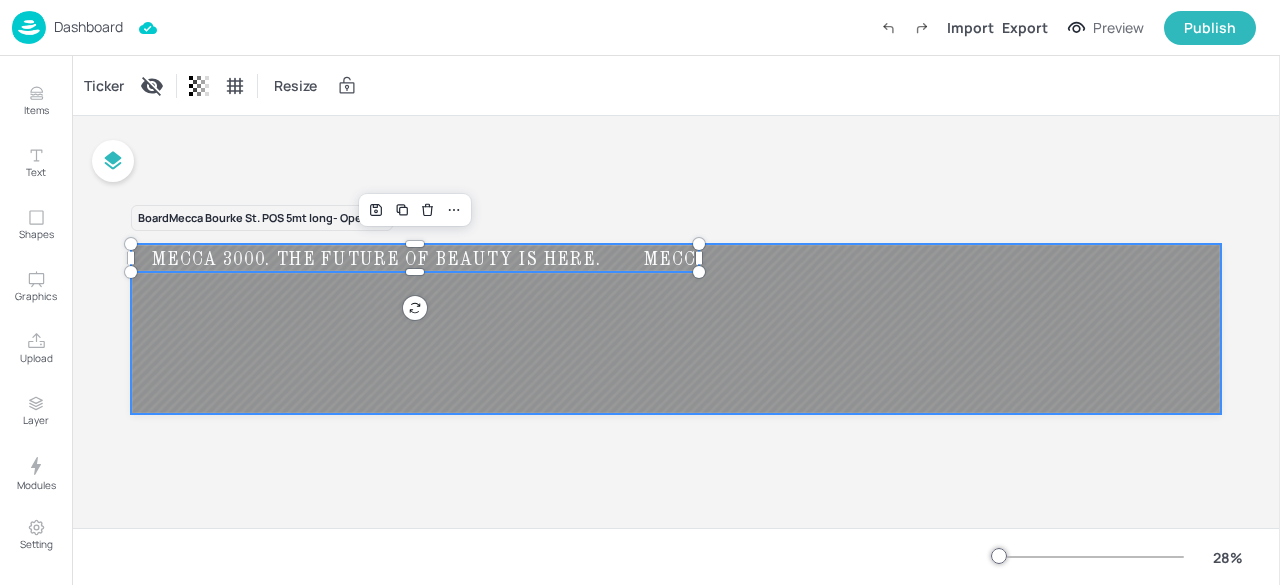 click at bounding box center (676, 329) 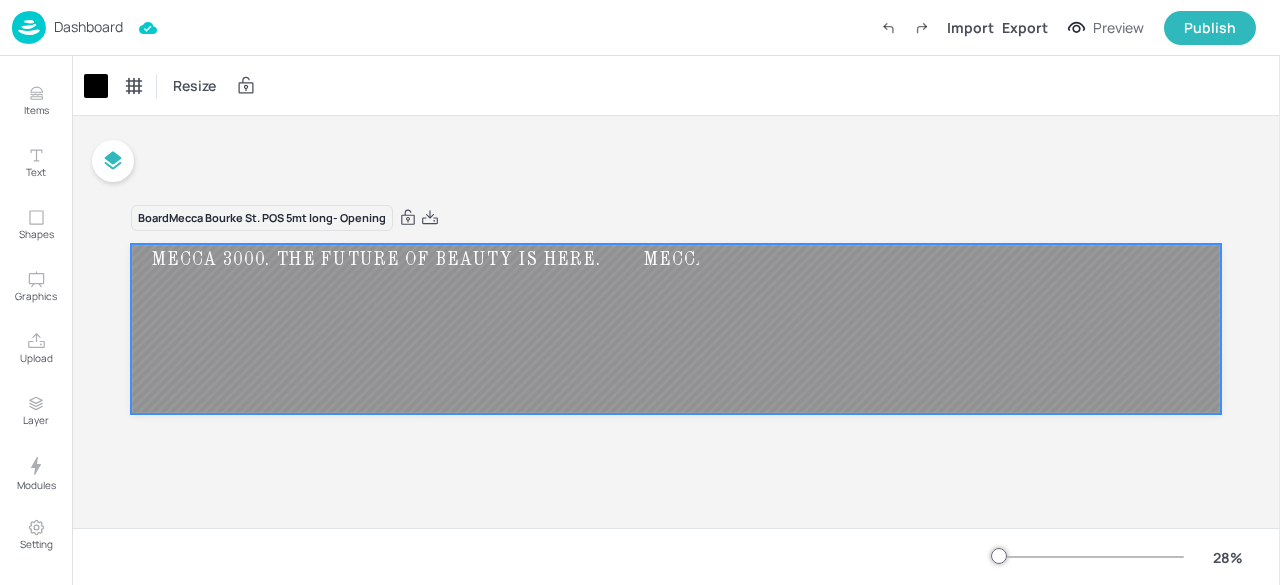 click at bounding box center (29, 27) 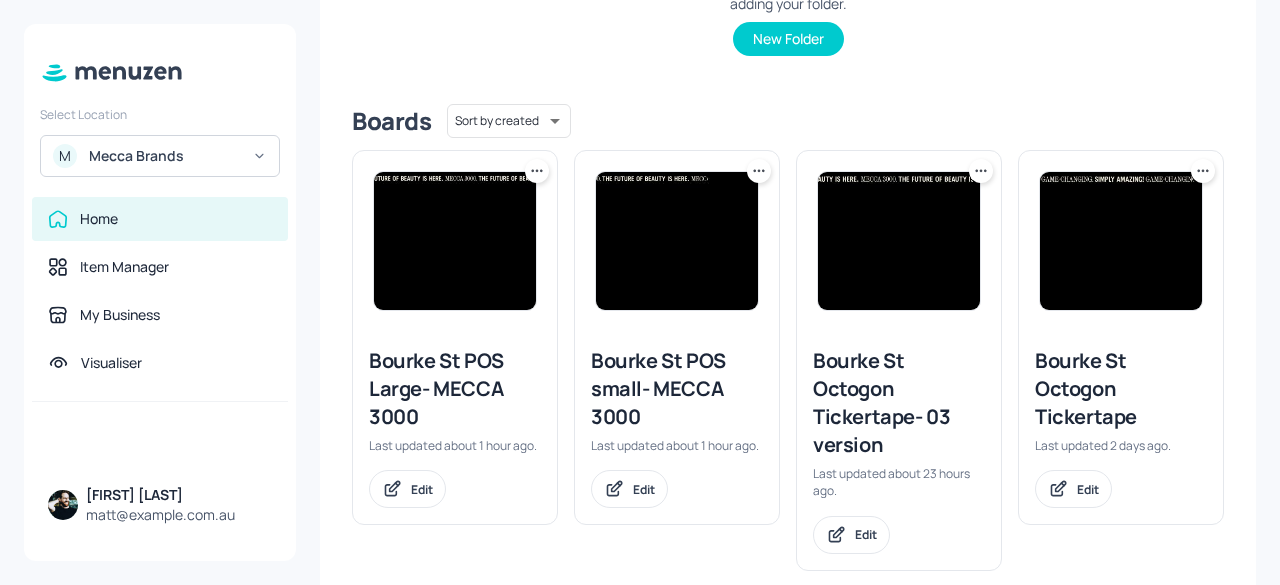 scroll, scrollTop: 419, scrollLeft: 0, axis: vertical 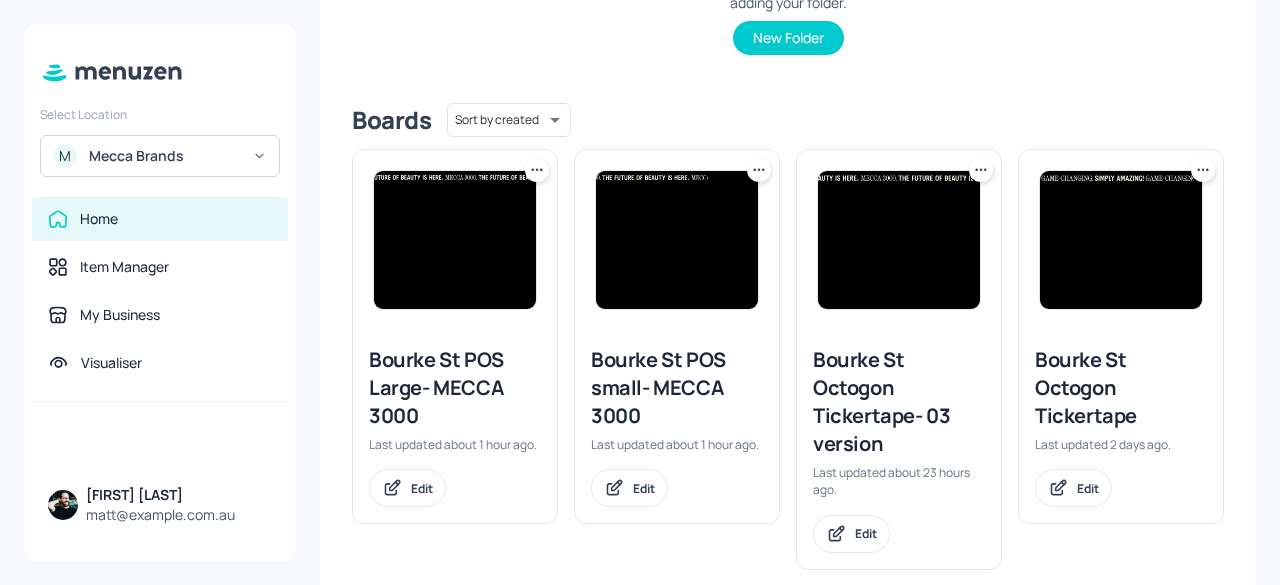 click at bounding box center (455, 240) 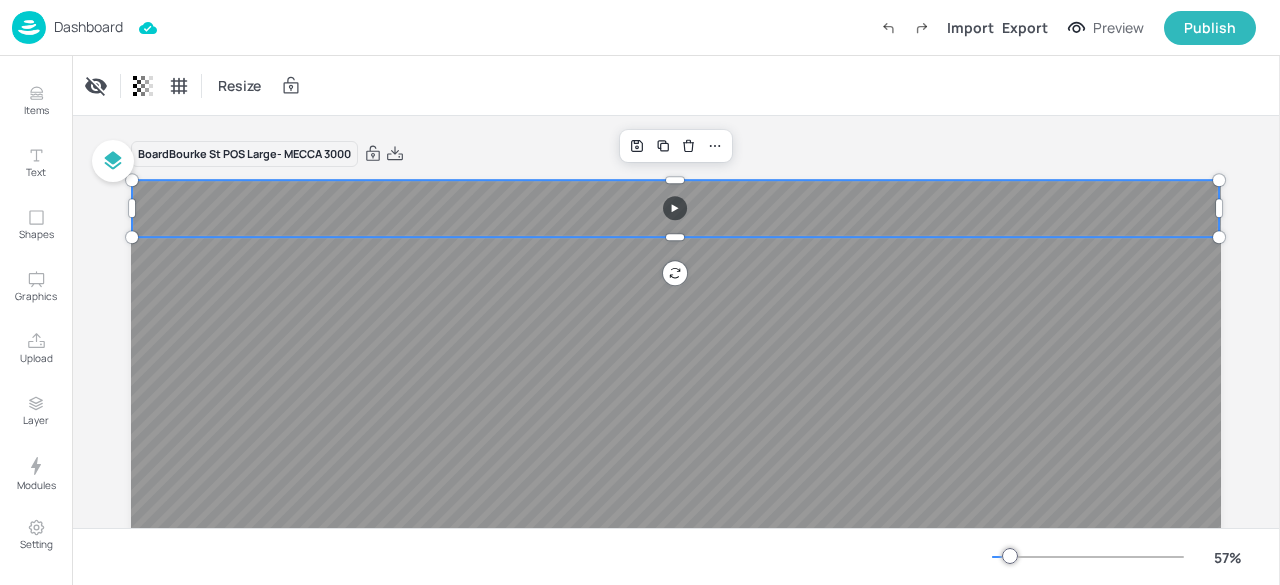 click at bounding box center [675, 207] 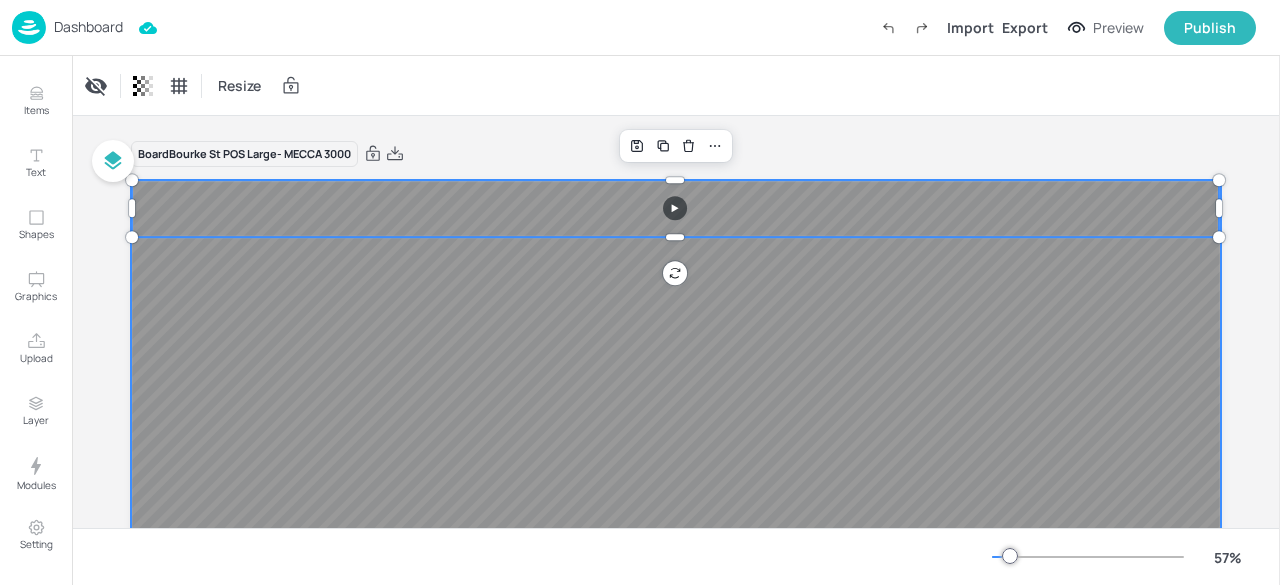 click at bounding box center [676, 486] 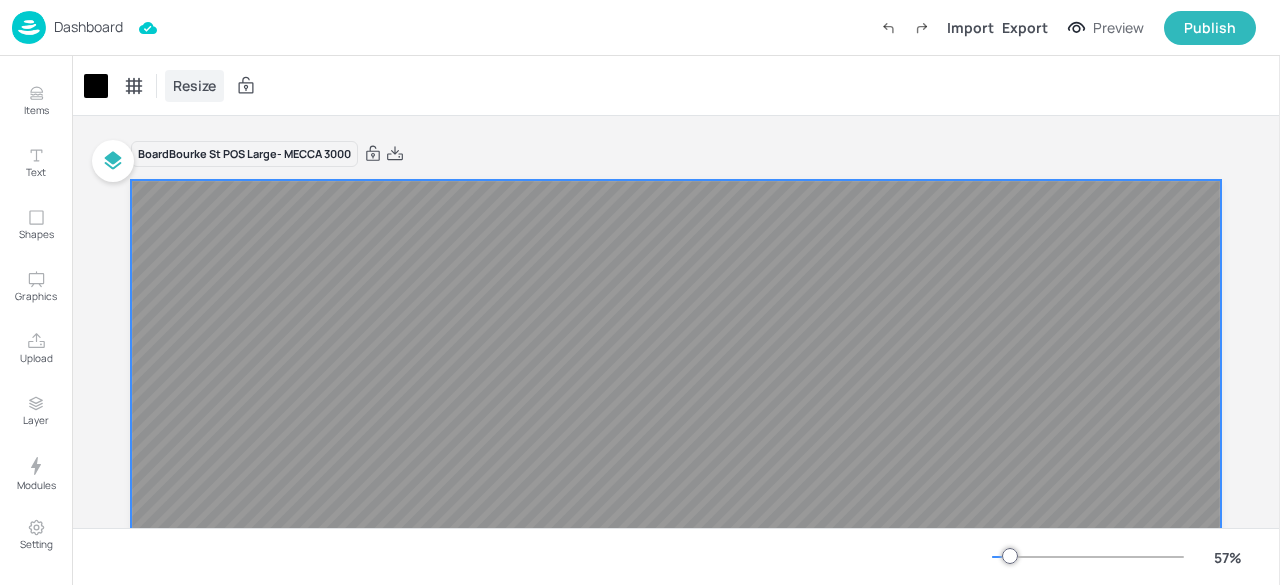 click on "Resize" at bounding box center (194, 86) 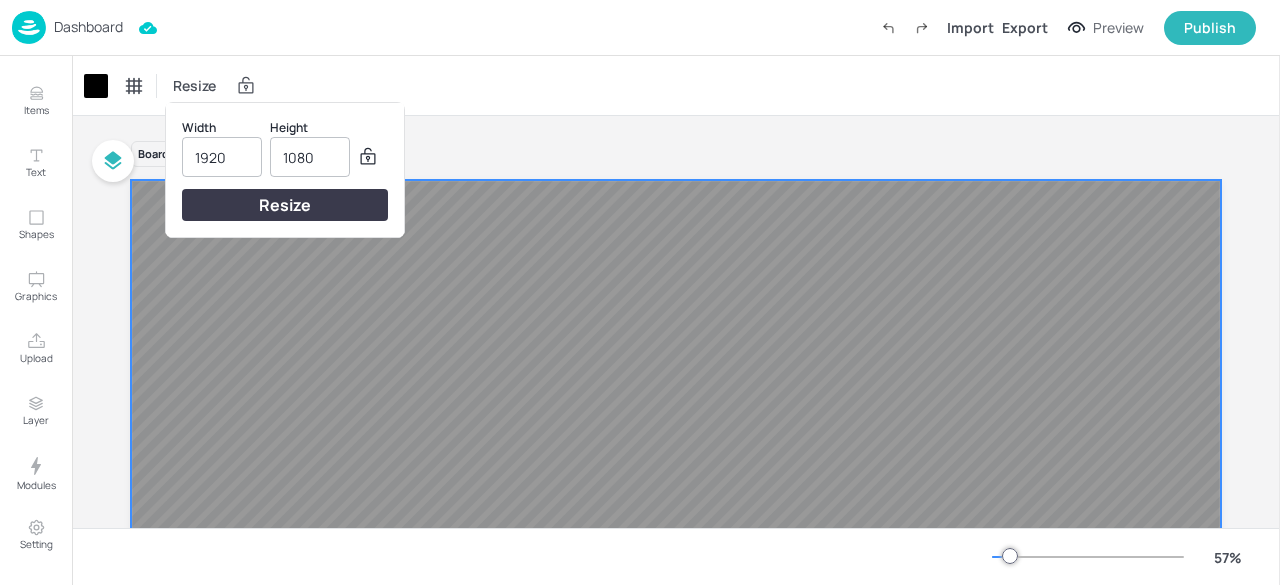 click at bounding box center [640, 292] 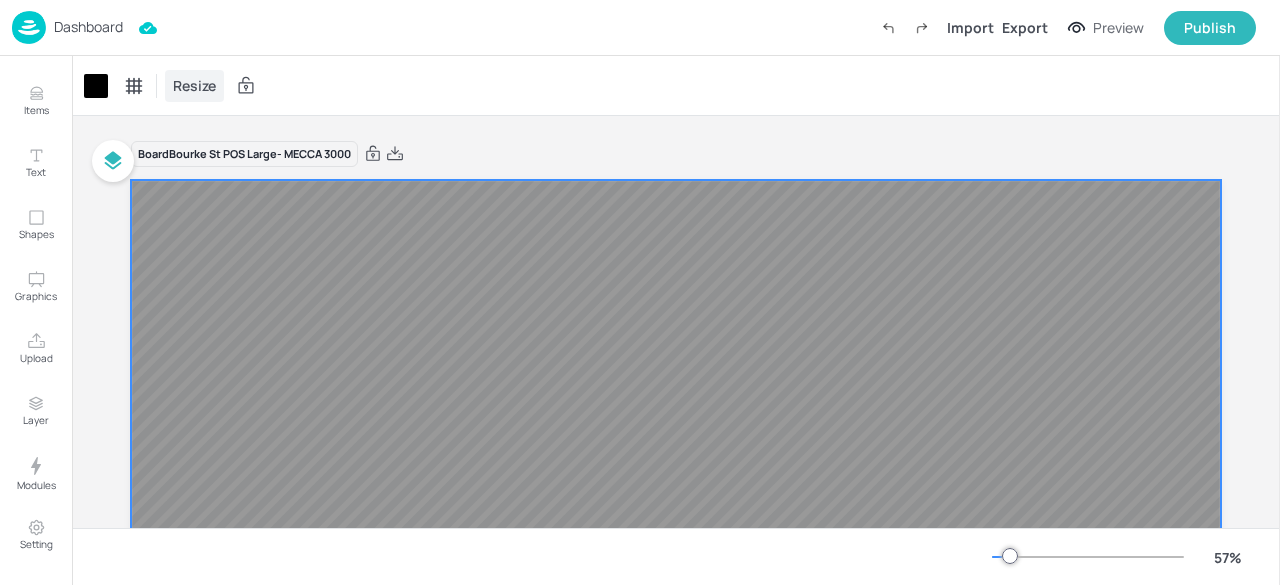 click on "Resize" at bounding box center (194, 85) 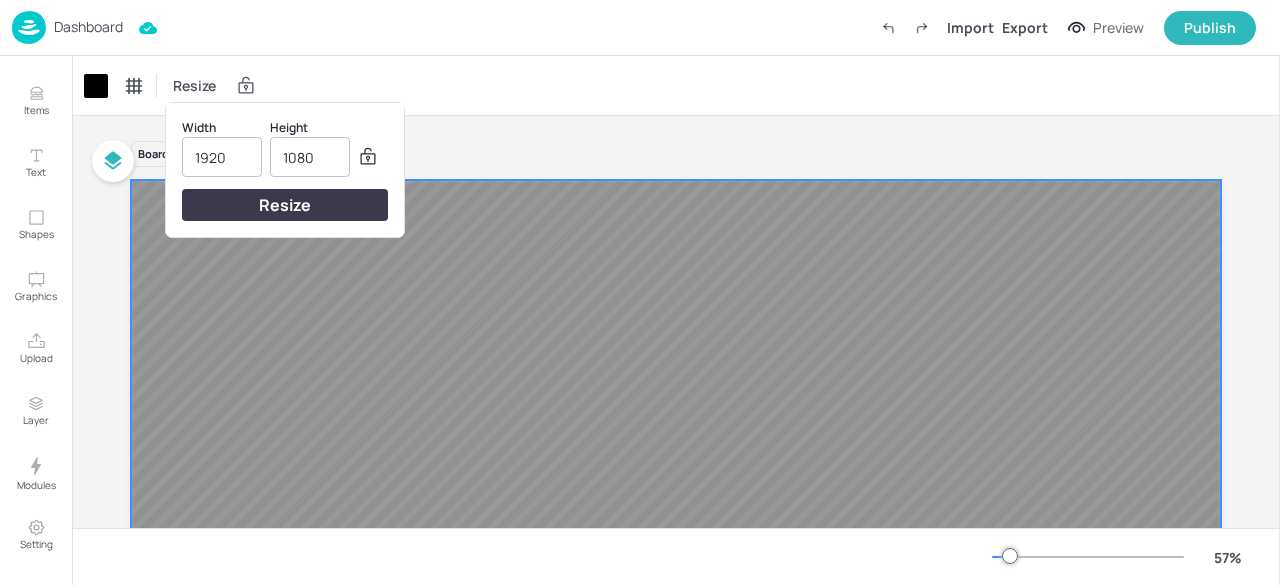 click at bounding box center (640, 292) 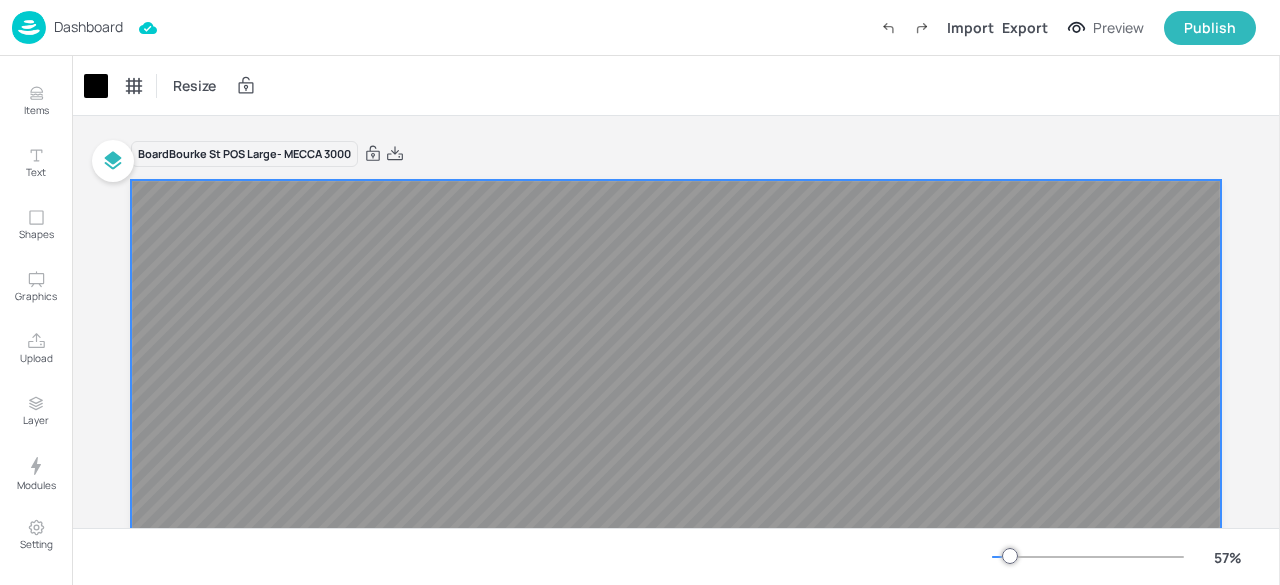 click at bounding box center [29, 27] 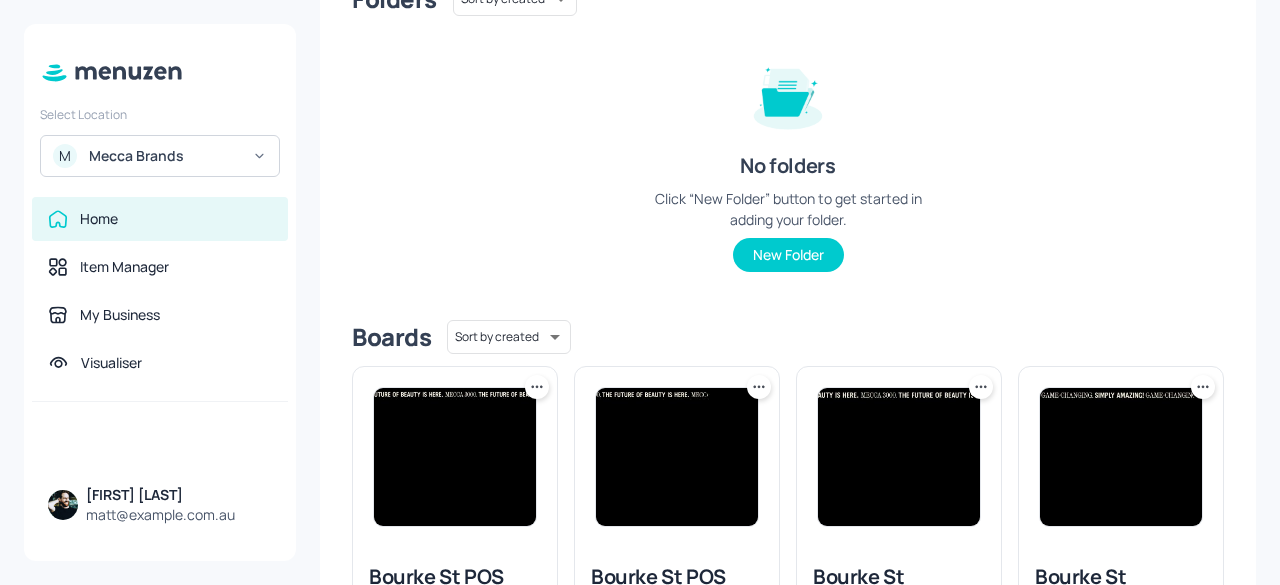 scroll, scrollTop: 467, scrollLeft: 0, axis: vertical 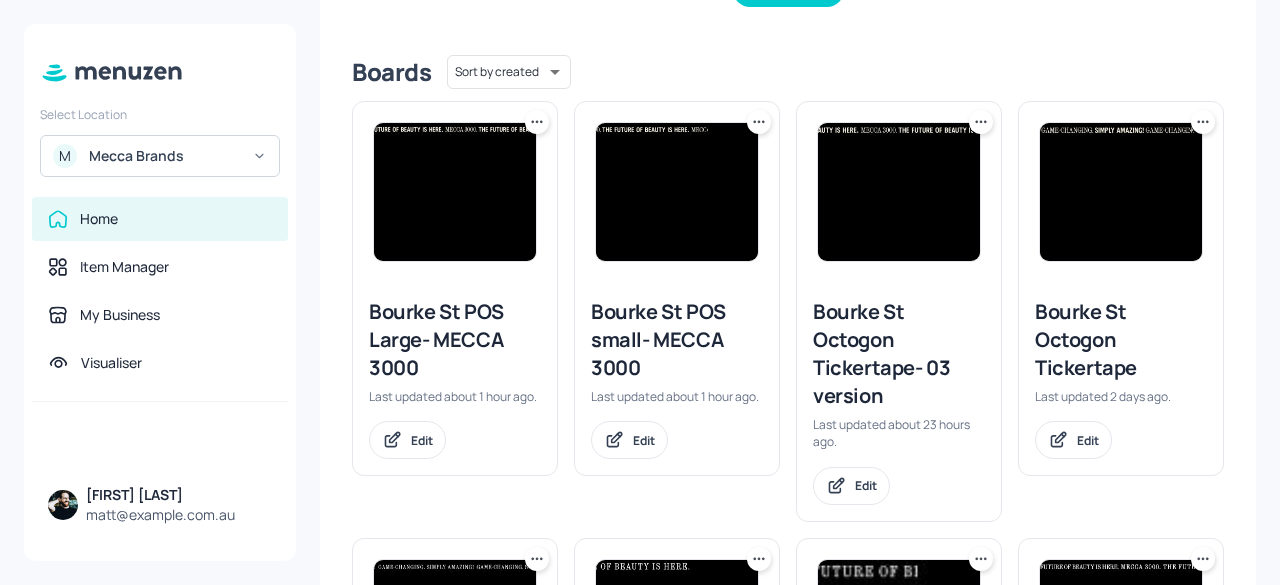 click on "Bourke St POS Large- MECCA 3000" at bounding box center [455, 340] 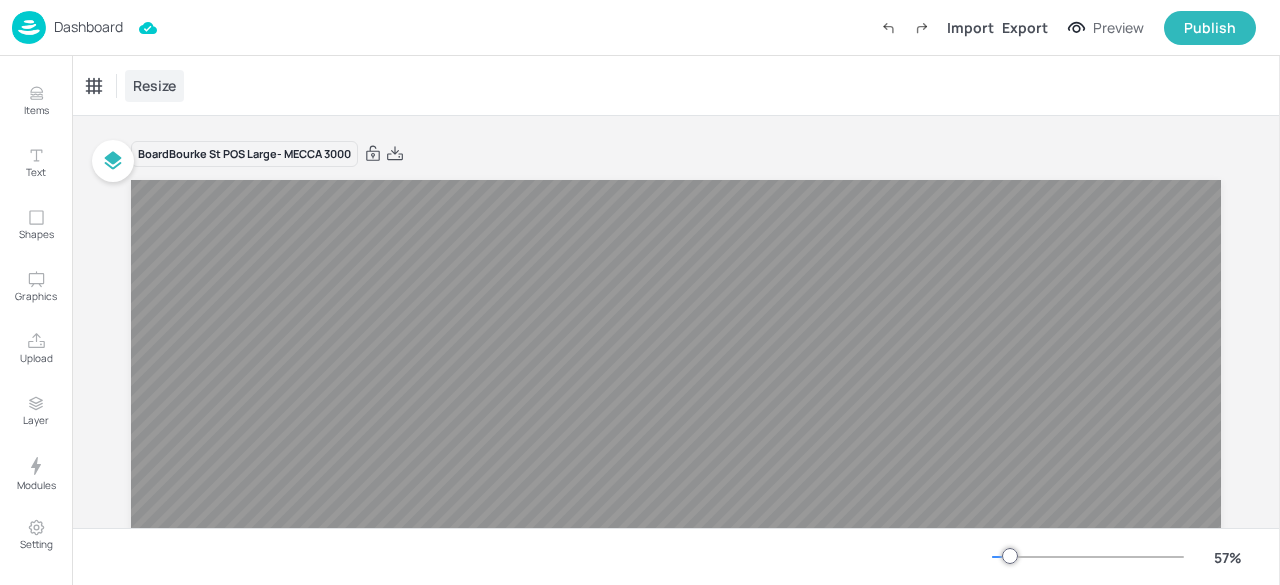 click on "Resize" at bounding box center [154, 85] 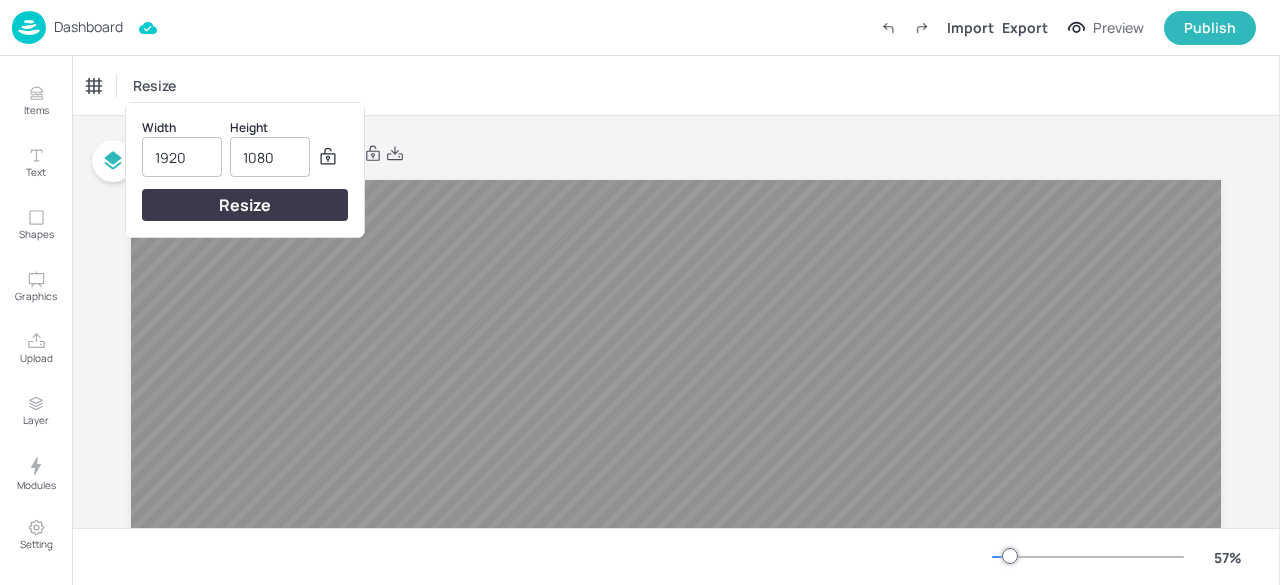 click on "1920" at bounding box center [182, 157] 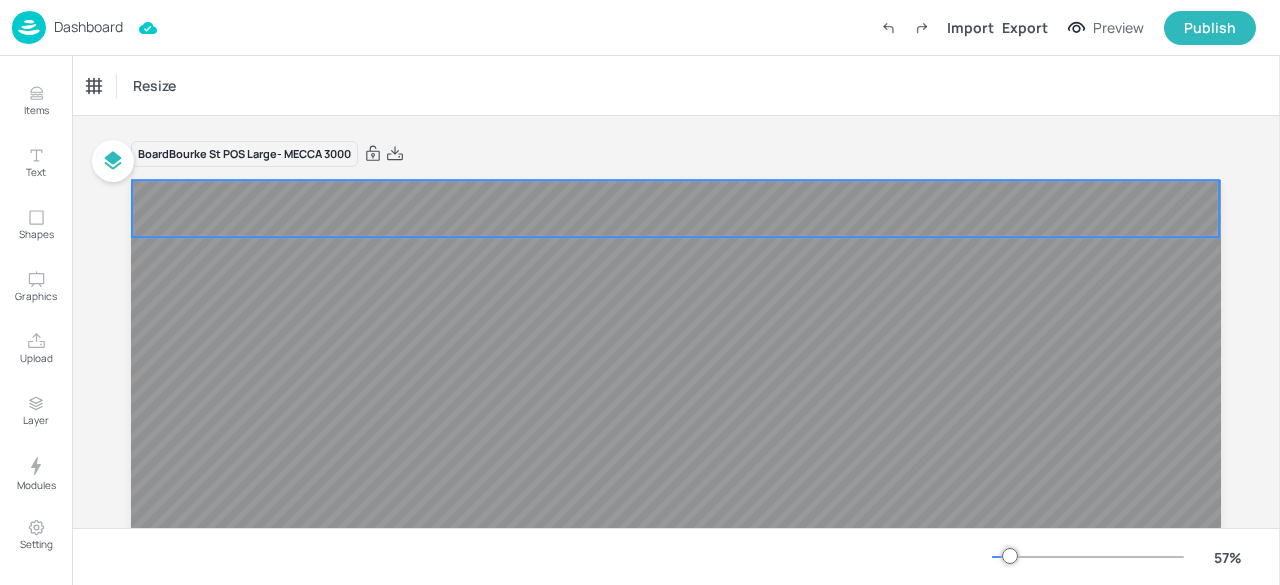 click at bounding box center (675, 207) 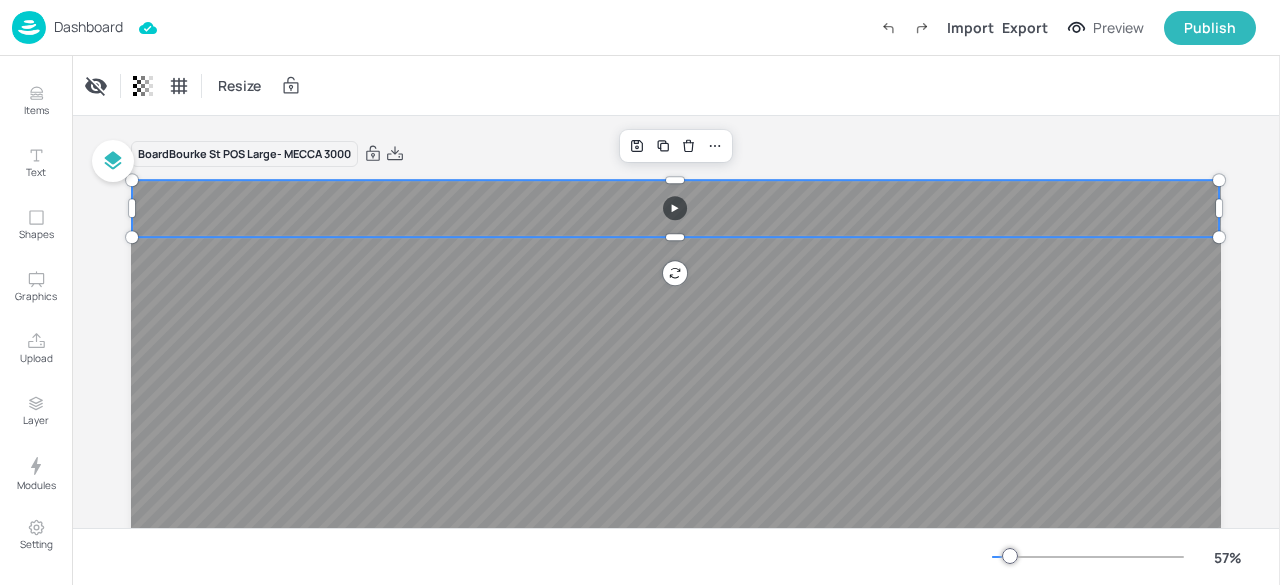 click at bounding box center [675, 207] 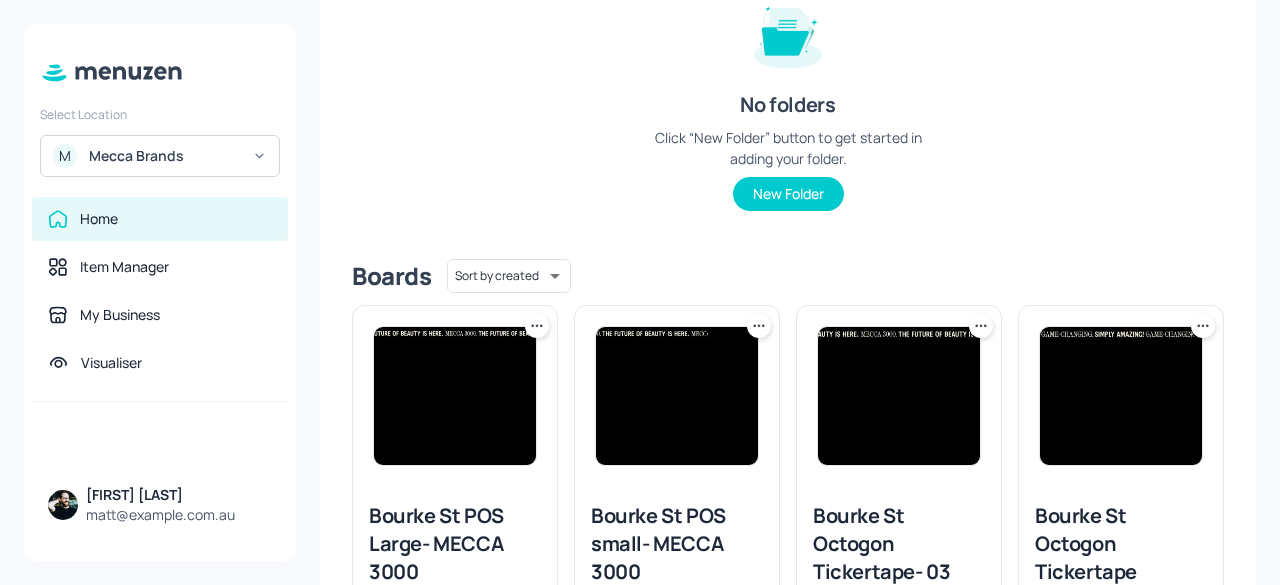 scroll, scrollTop: 299, scrollLeft: 0, axis: vertical 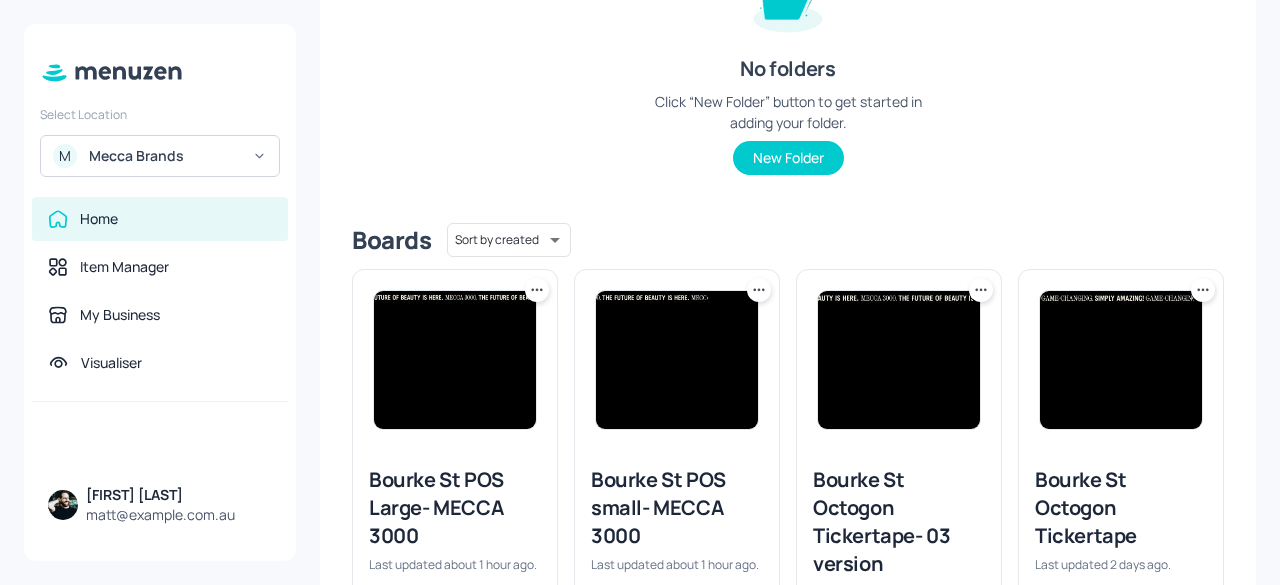 click at bounding box center [455, 360] 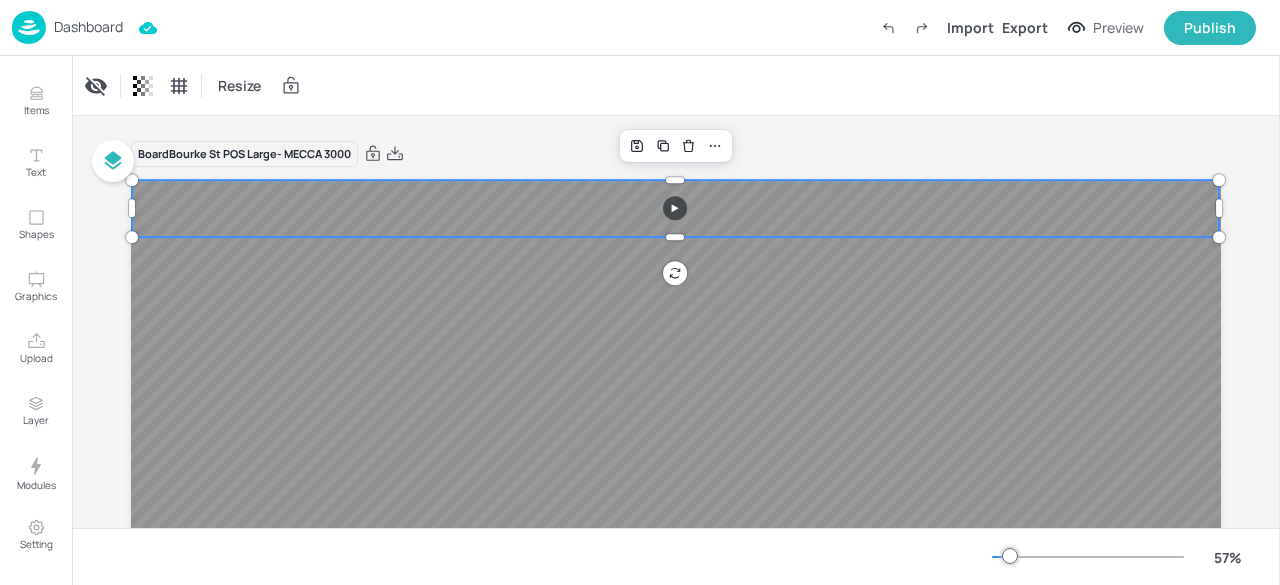 click at bounding box center (675, 207) 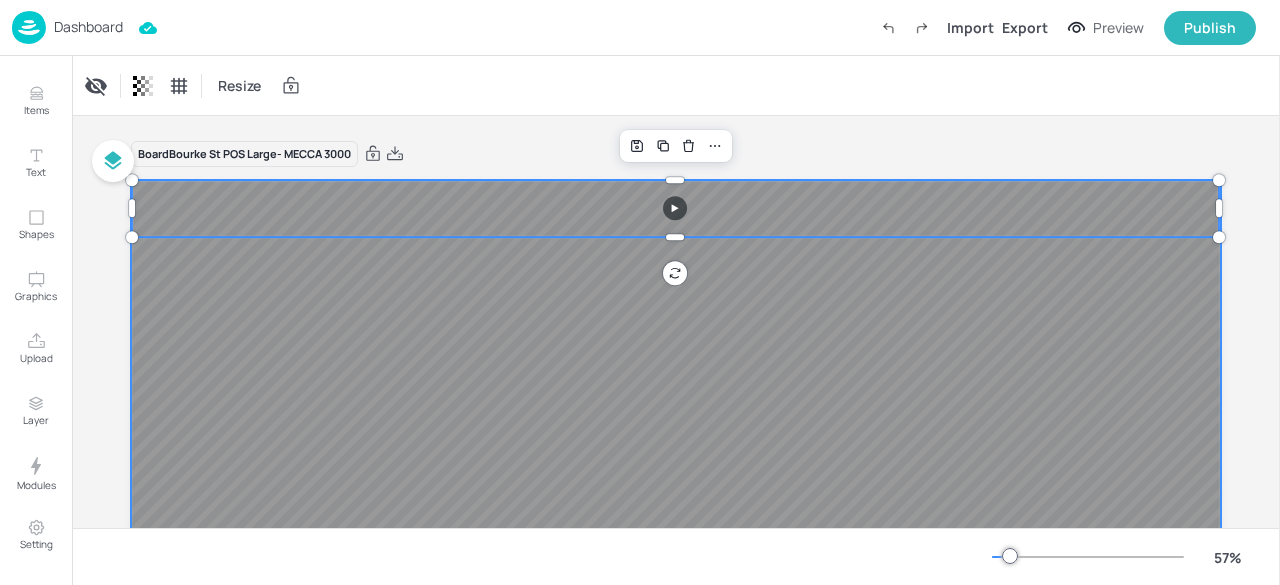 click at bounding box center (676, 486) 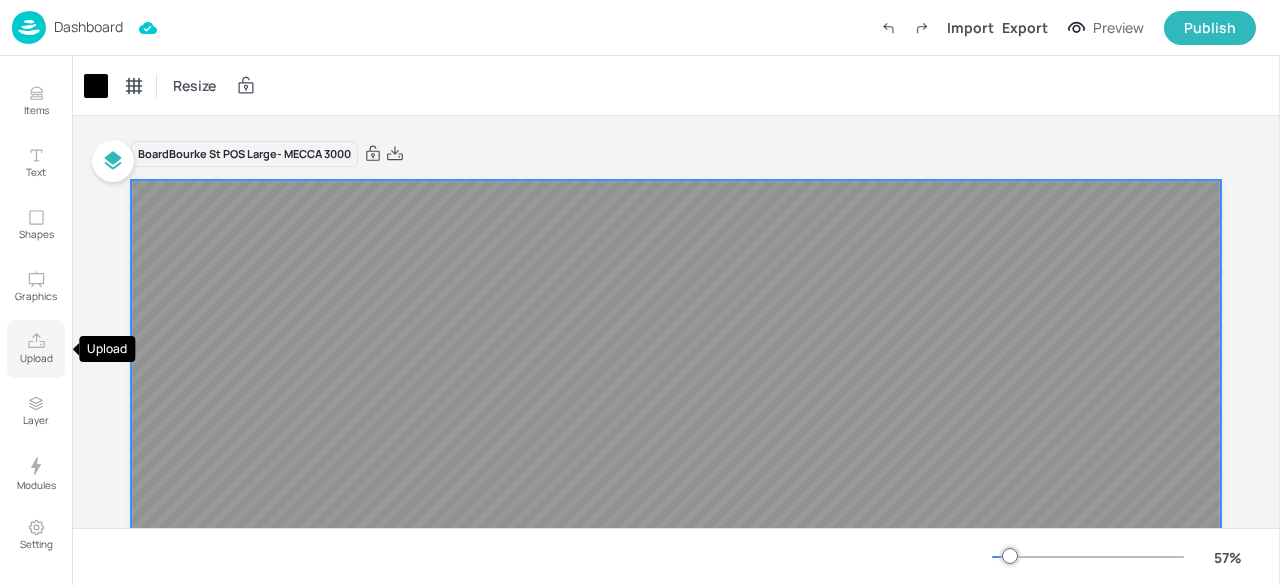 click on "Upload" at bounding box center [36, 358] 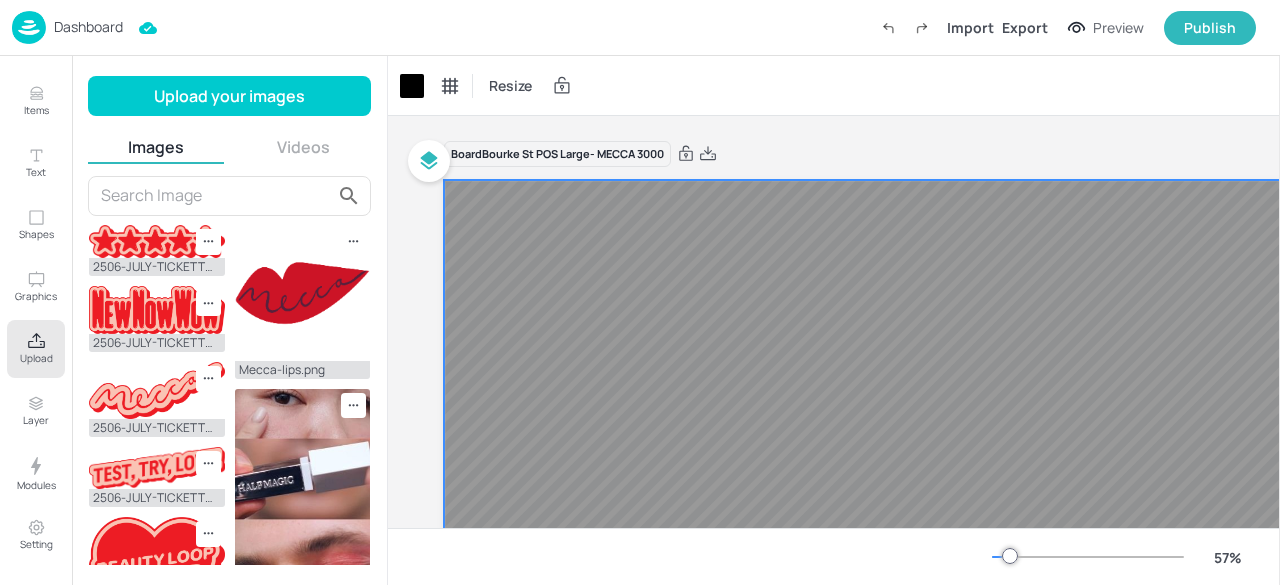 click on "Videos" at bounding box center [304, 147] 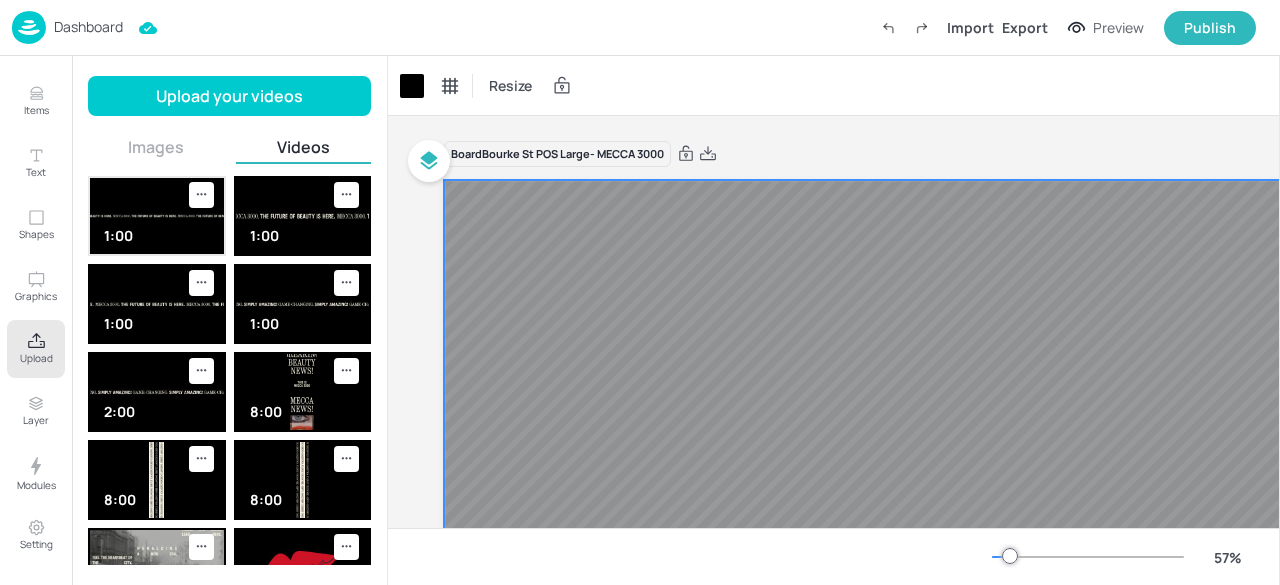 click at bounding box center [157, 216] 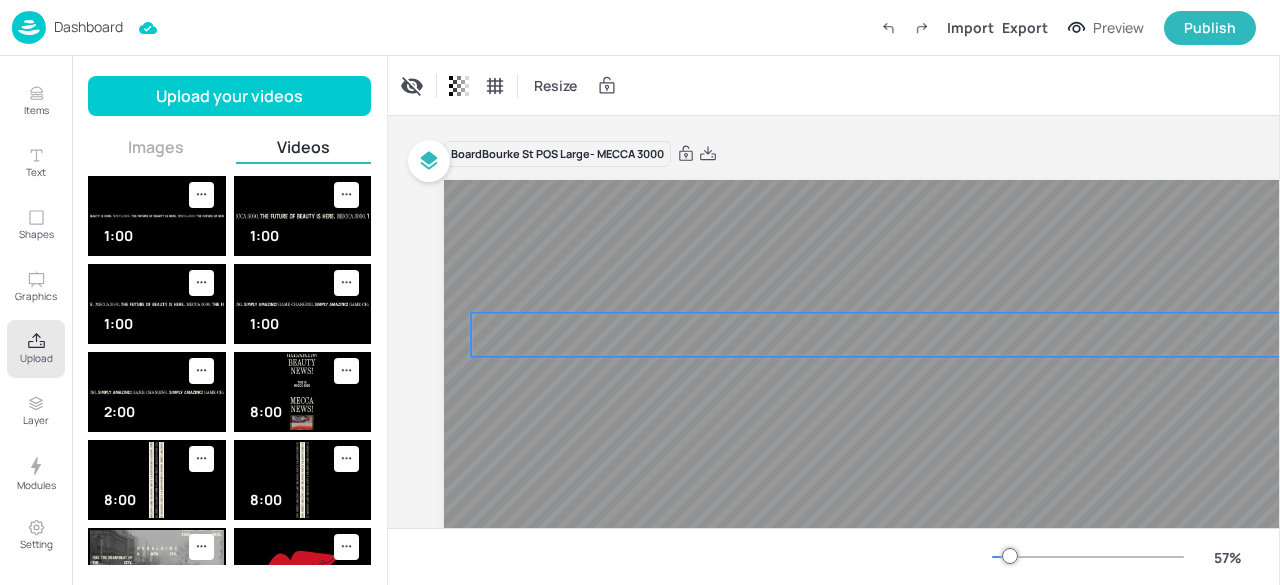 drag, startPoint x: 659, startPoint y: 485, endPoint x: 576, endPoint y: 331, distance: 174.94284 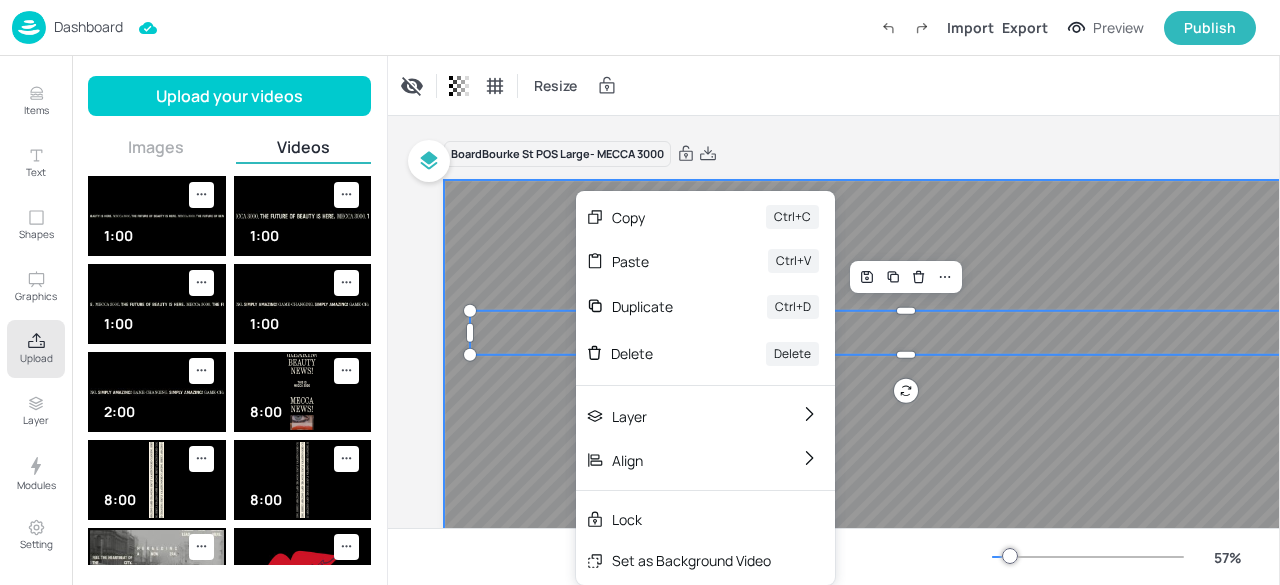 click at bounding box center (989, 486) 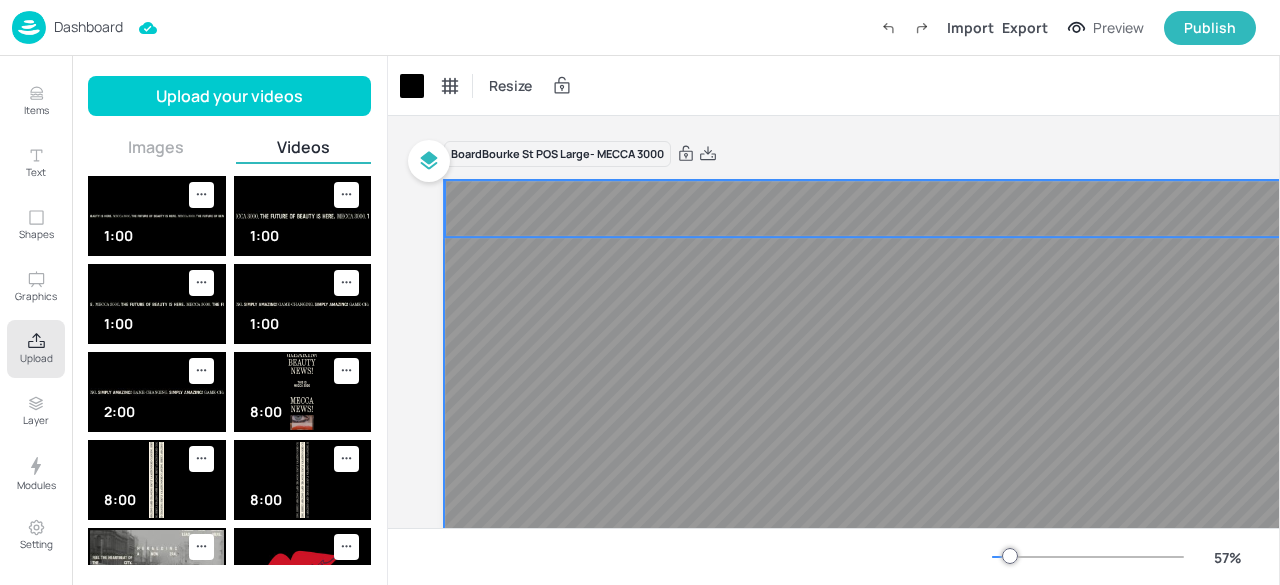 click at bounding box center (988, 207) 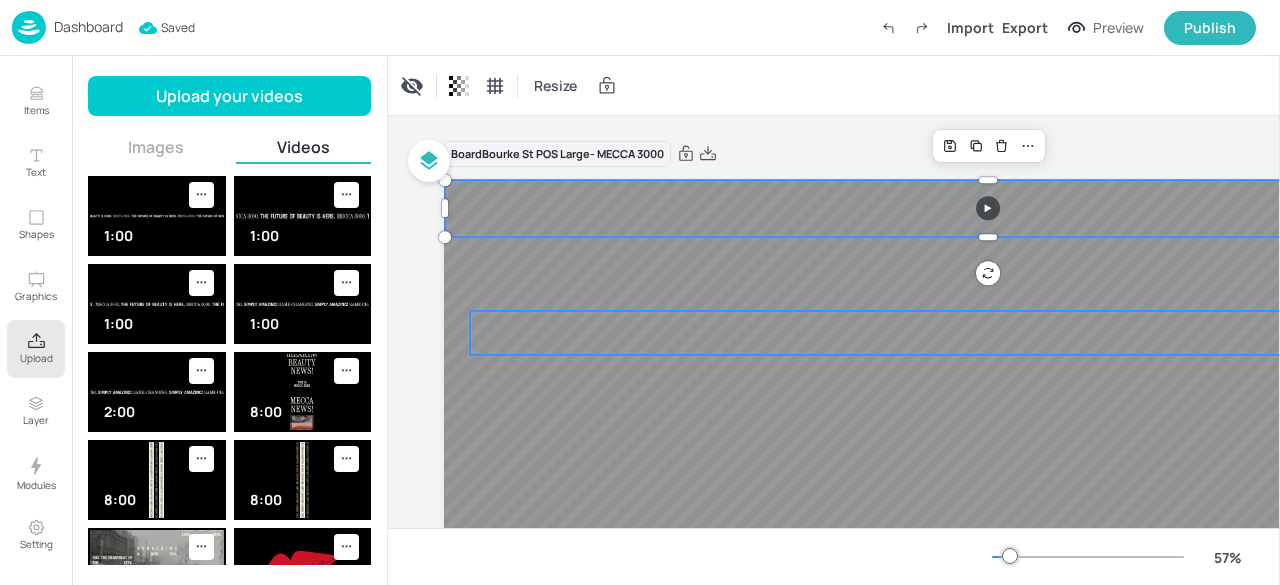 click at bounding box center [906, 333] 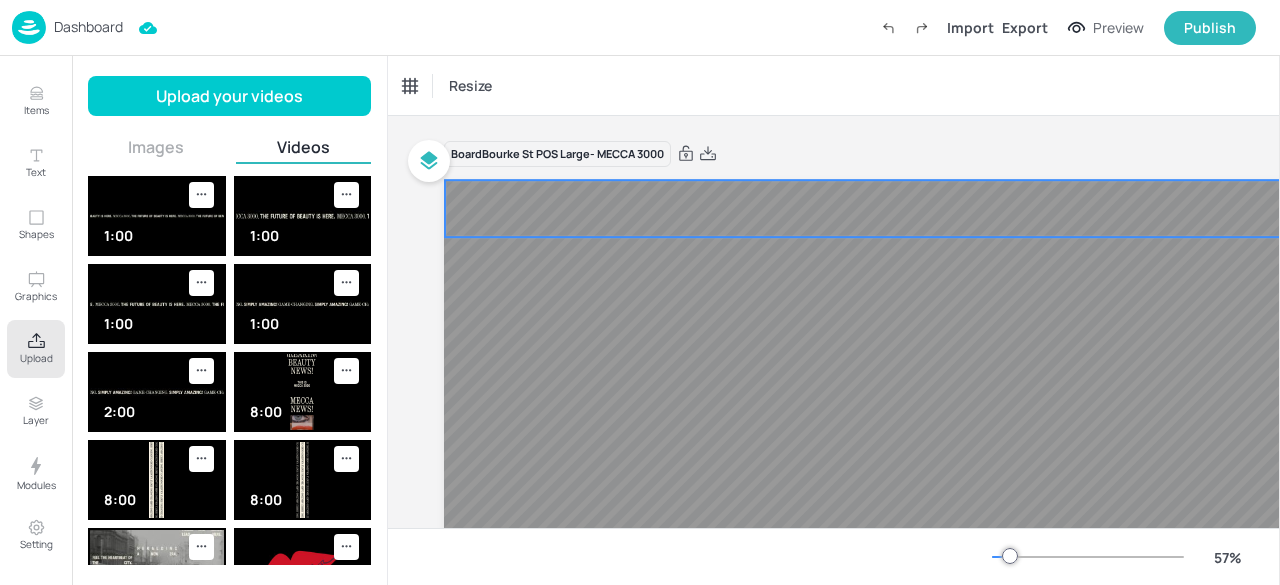 click at bounding box center [988, 207] 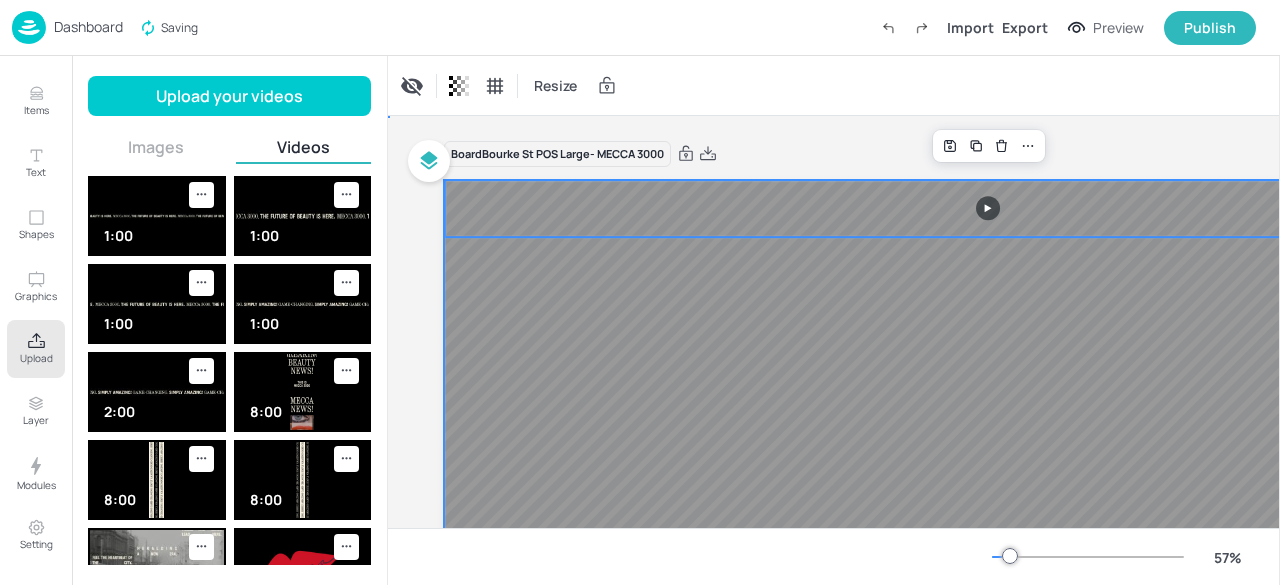 click at bounding box center [989, 486] 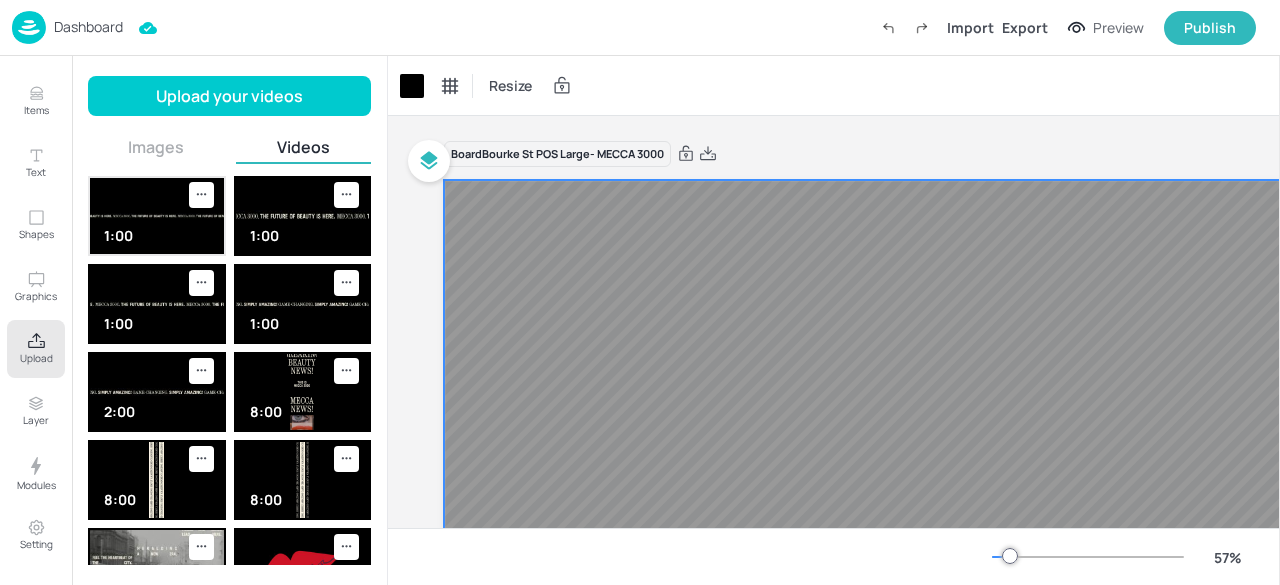 click 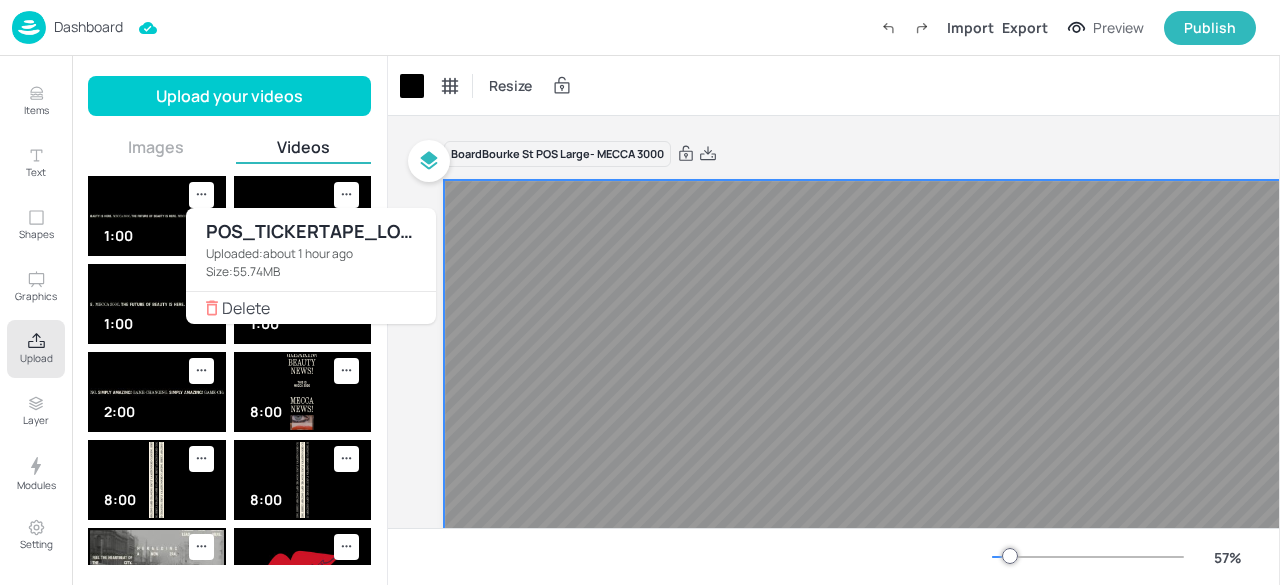 click at bounding box center (640, 292) 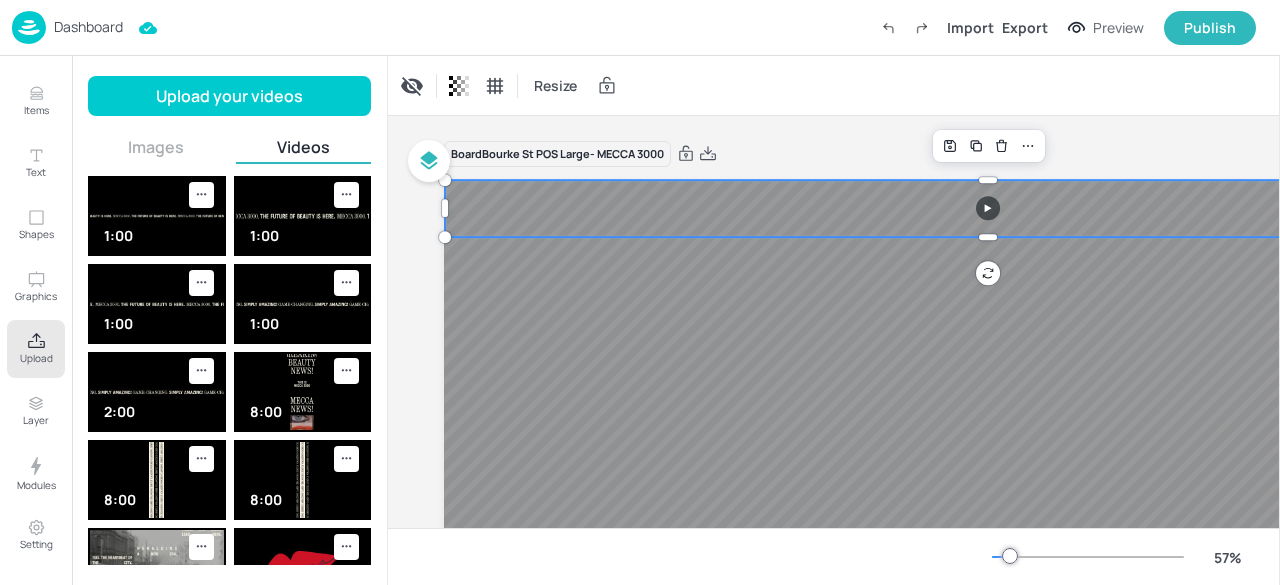 click at bounding box center (988, 207) 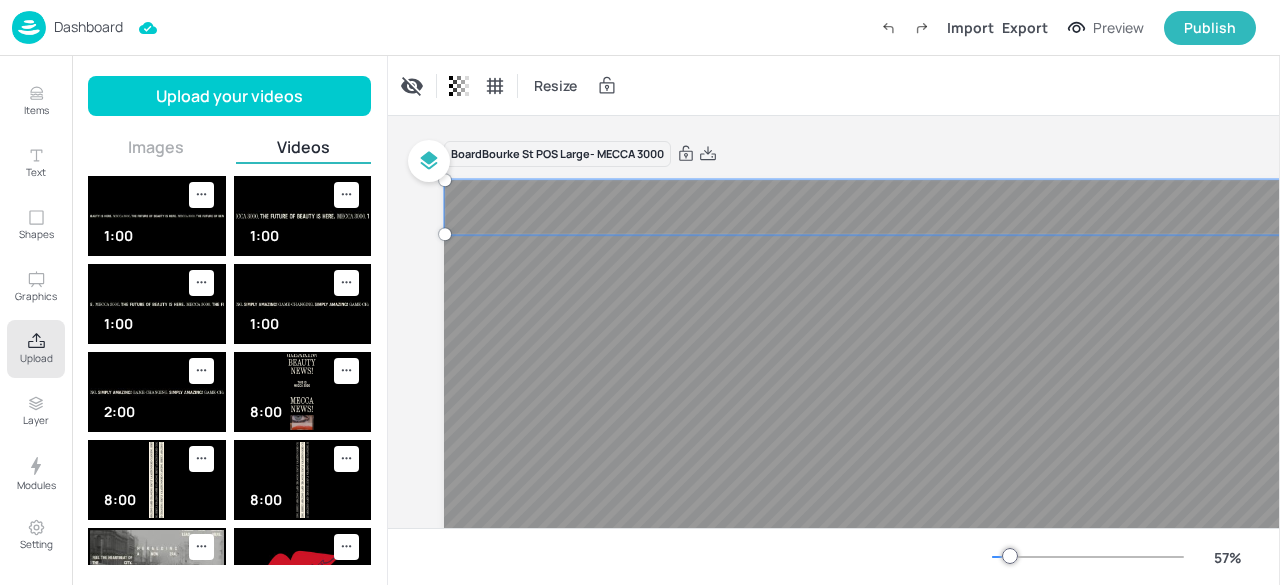 click at bounding box center [989, 486] 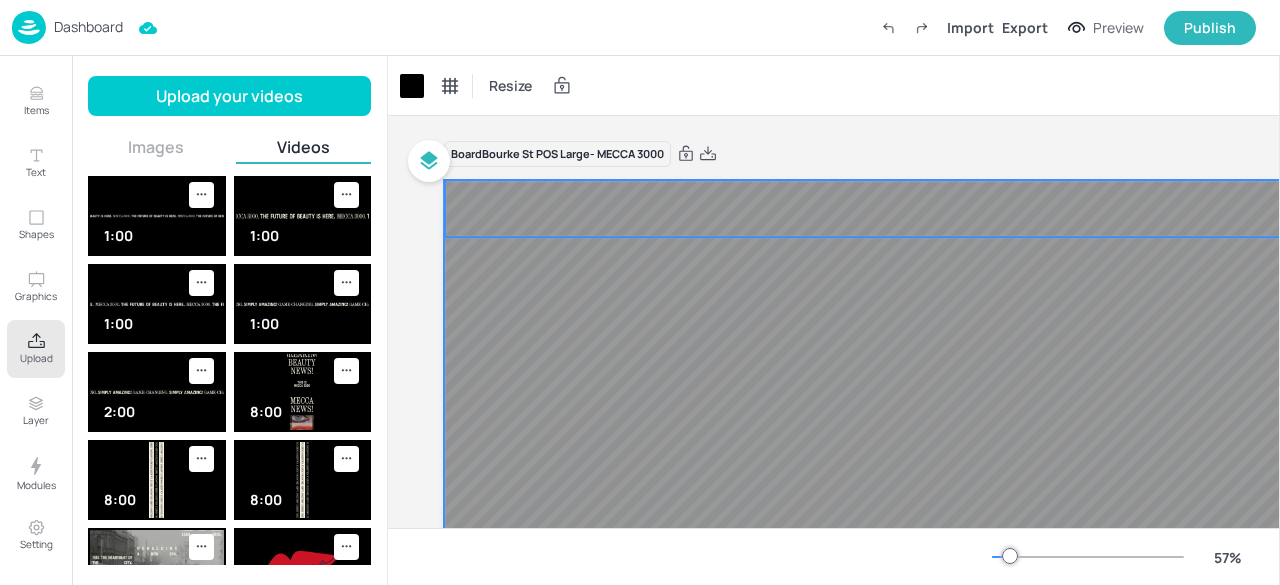 click at bounding box center (988, 207) 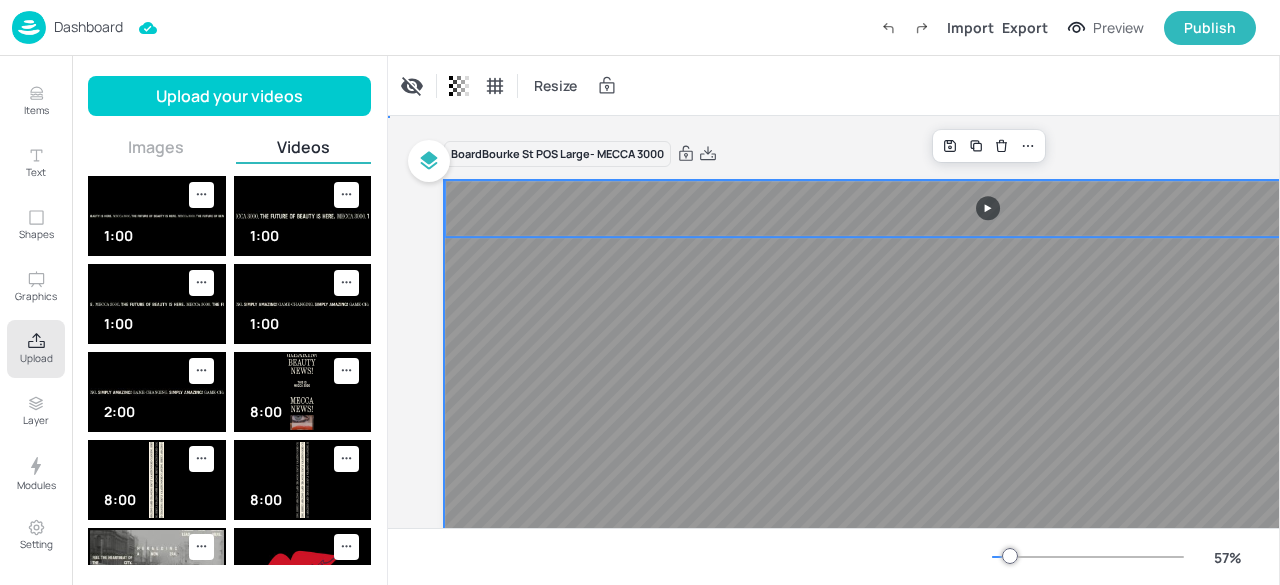 click at bounding box center [989, 486] 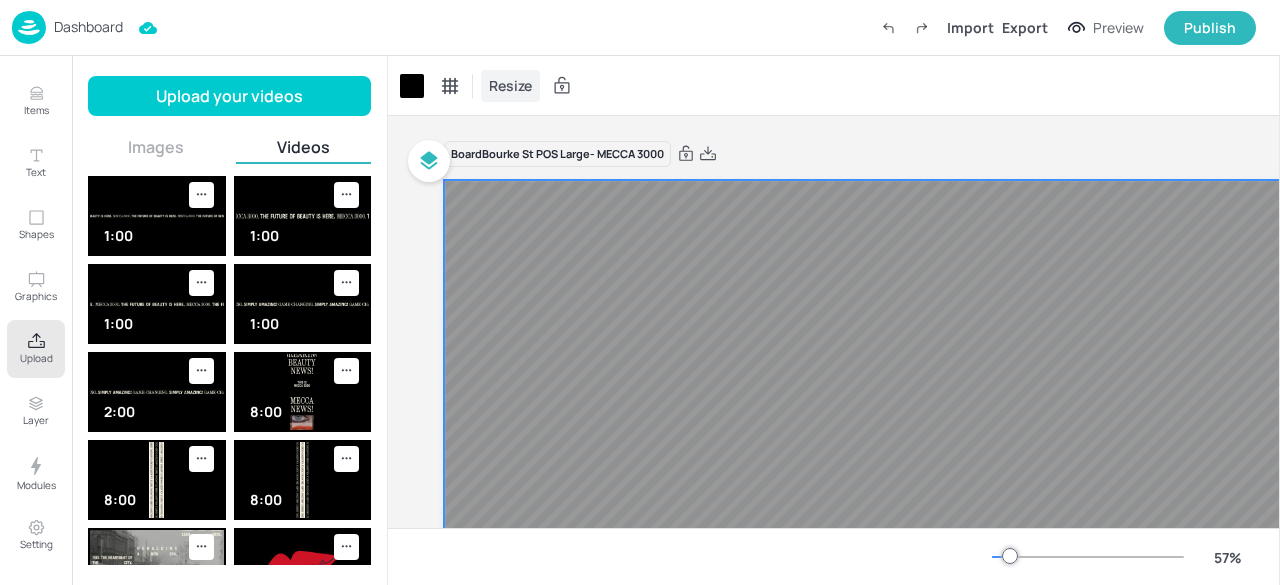 click on "Resize" at bounding box center [510, 85] 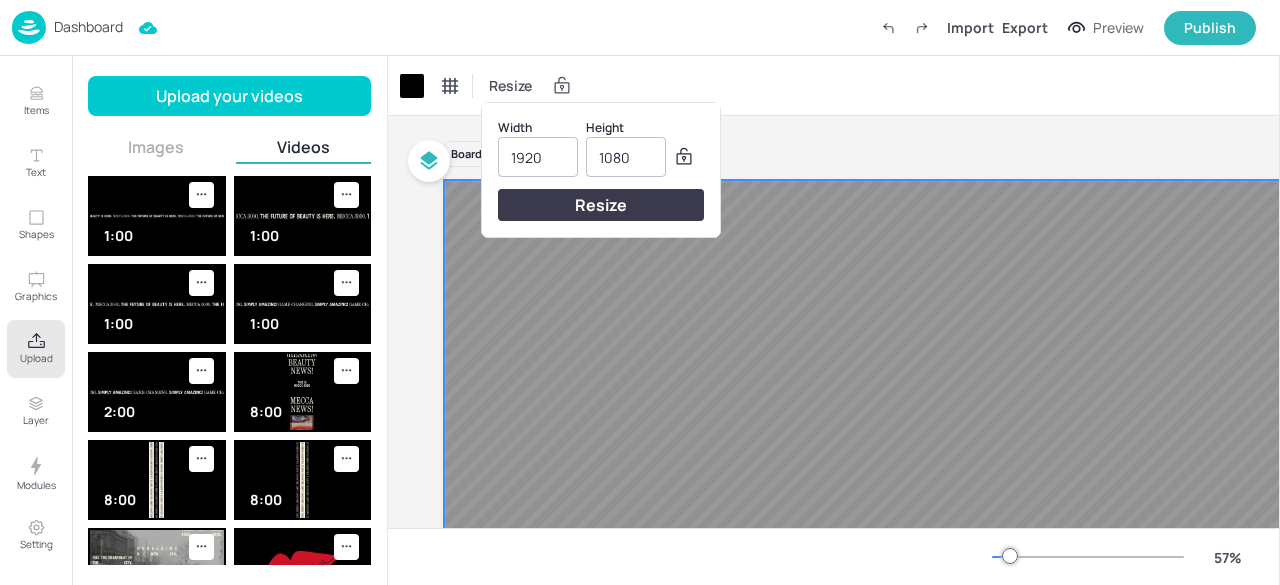 click on "1920" at bounding box center (538, 157) 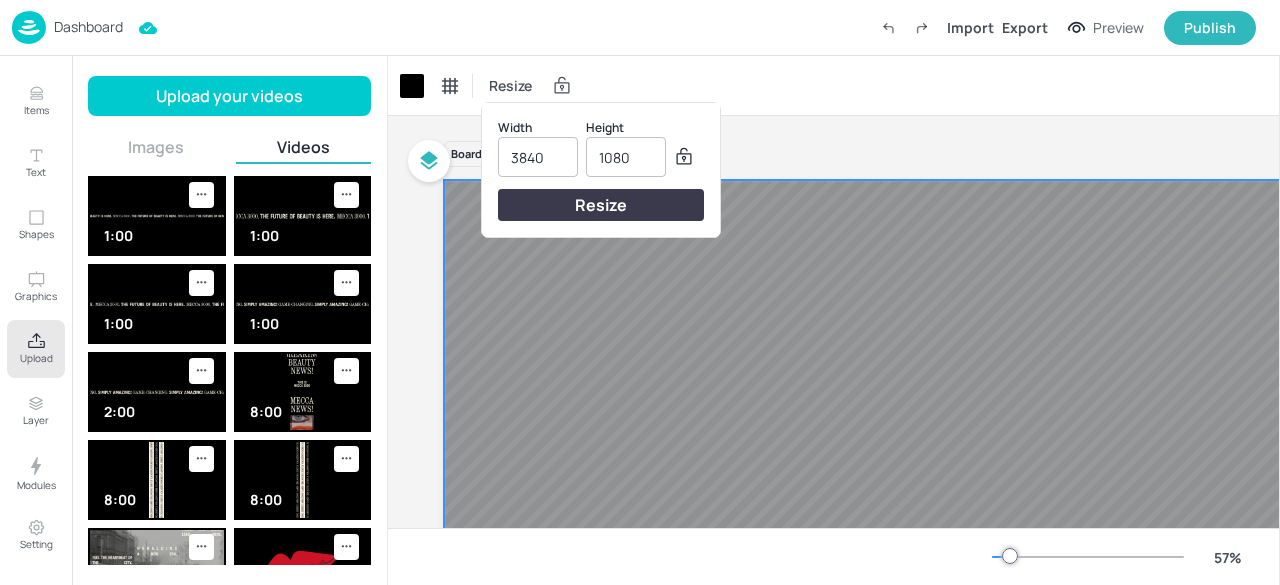 type on "3840" 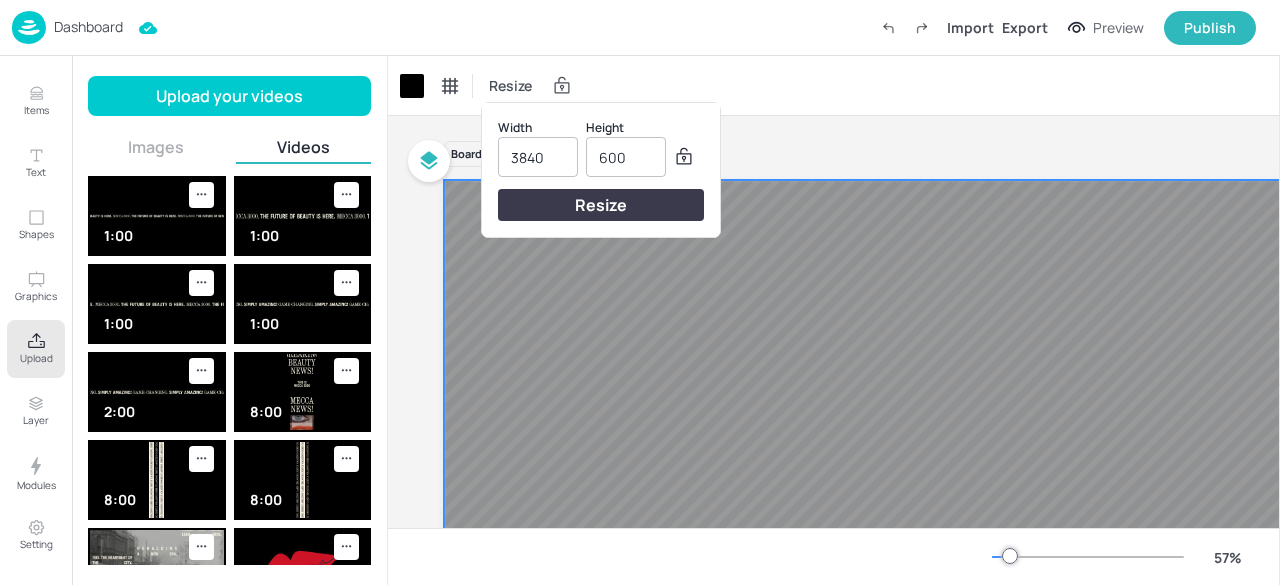 type on "600" 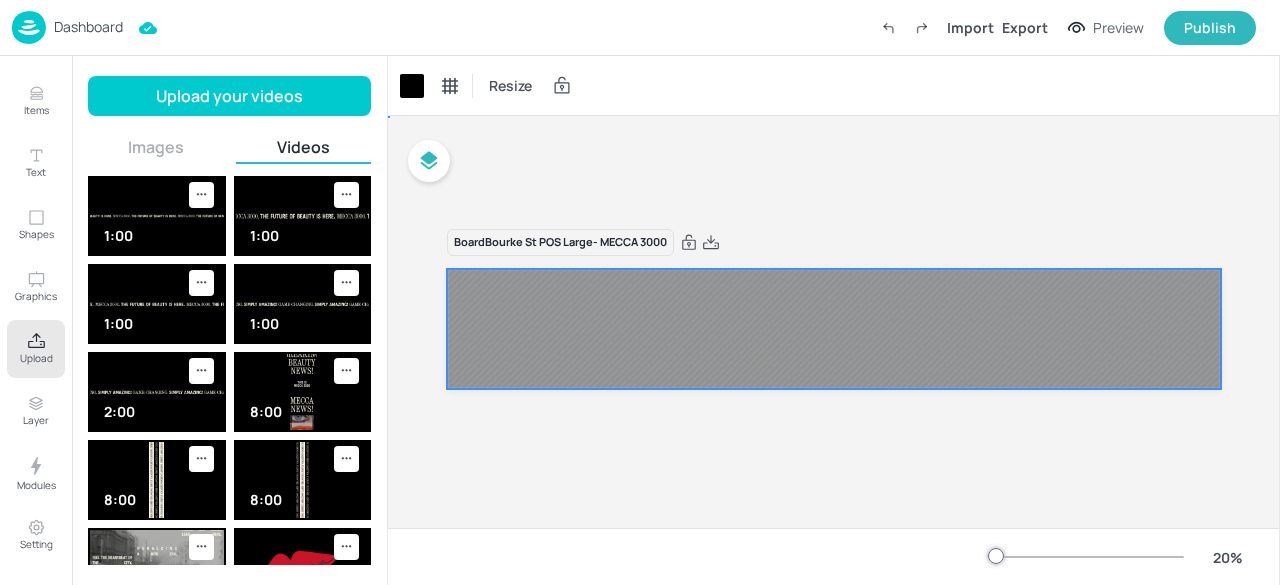 click at bounding box center [834, 329] 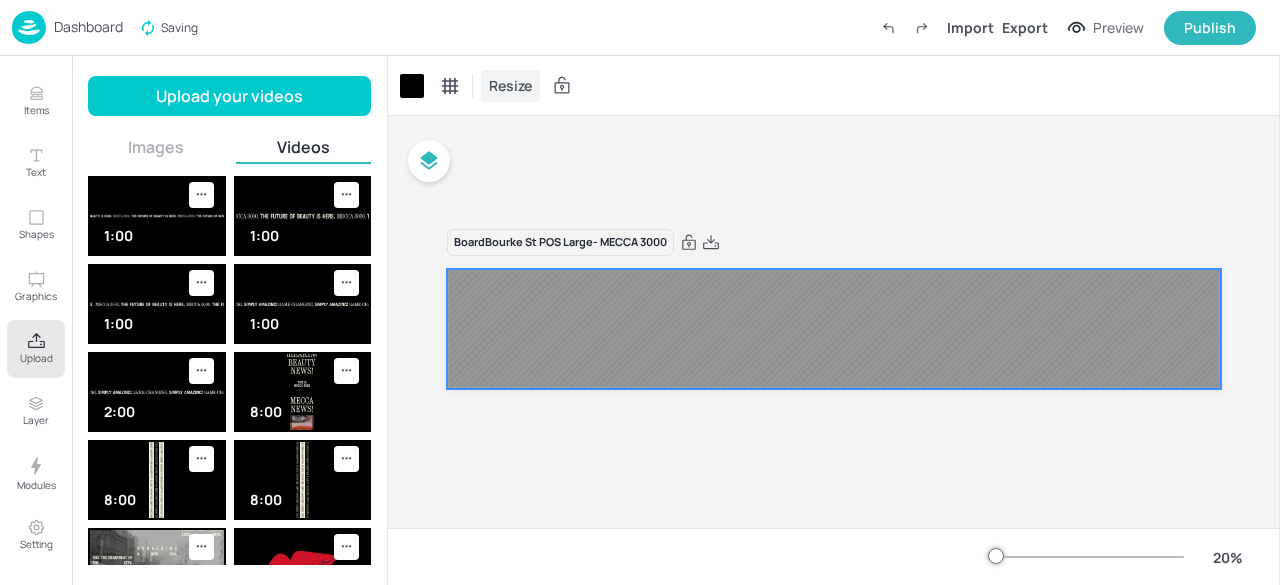 click on "Resize" at bounding box center (510, 86) 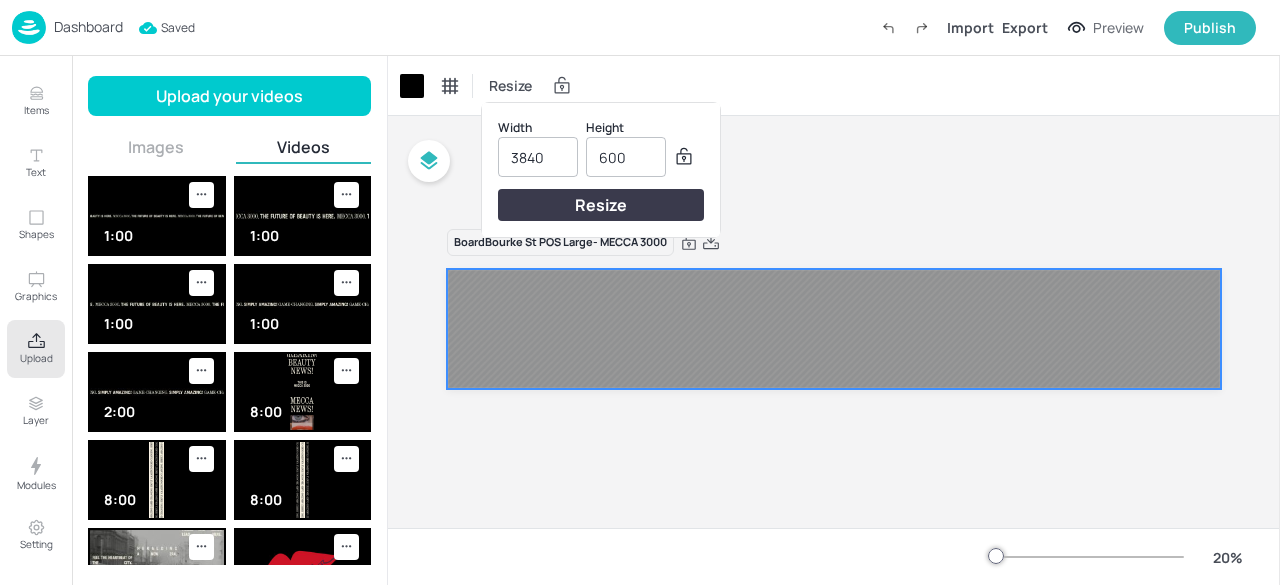 click on "3840" at bounding box center [538, 157] 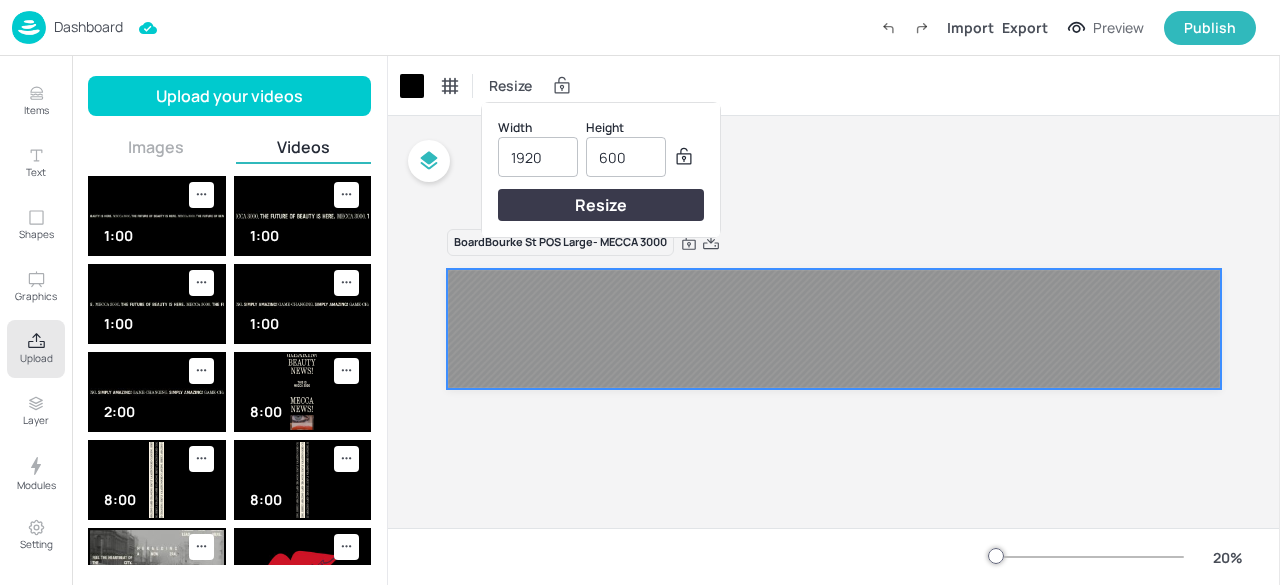 type on "1920" 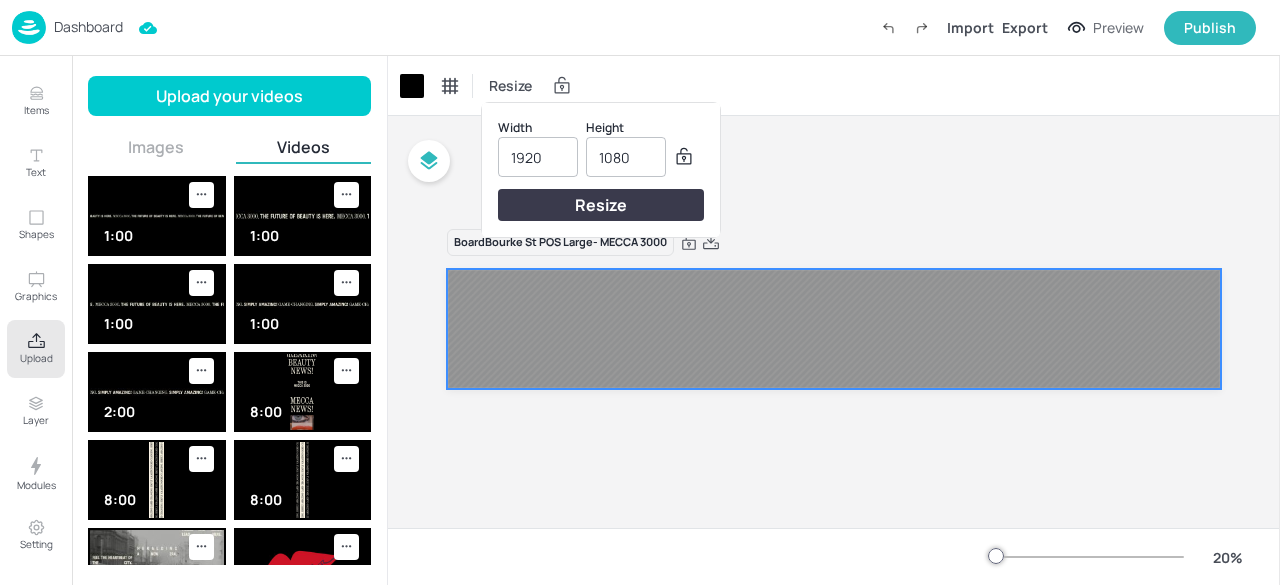 type on "1080" 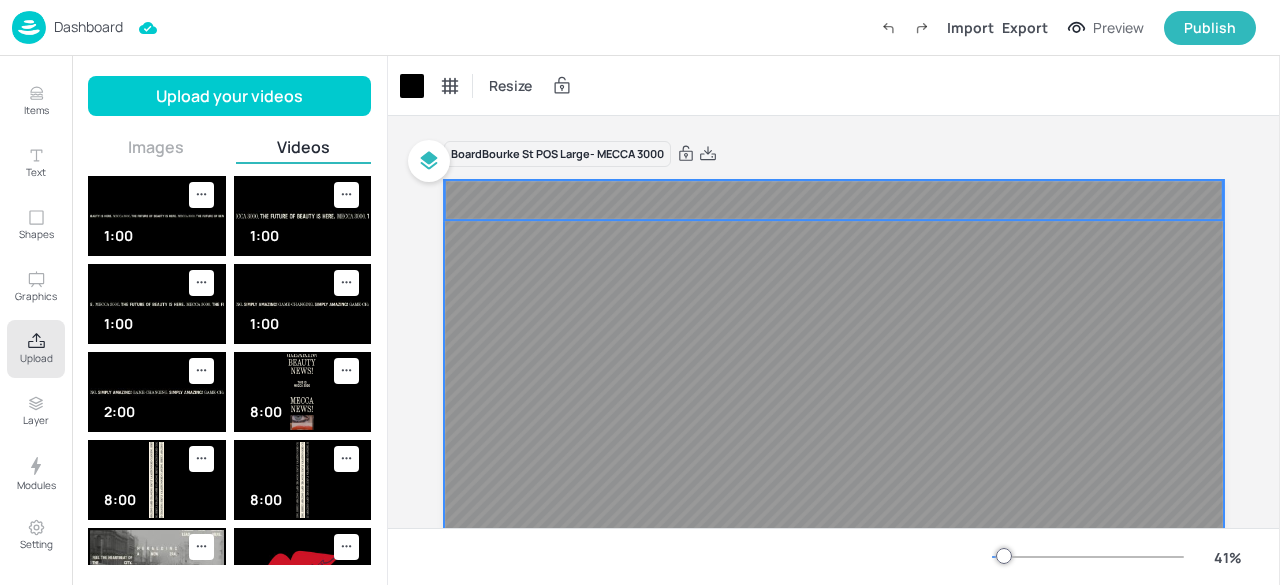click at bounding box center [834, 199] 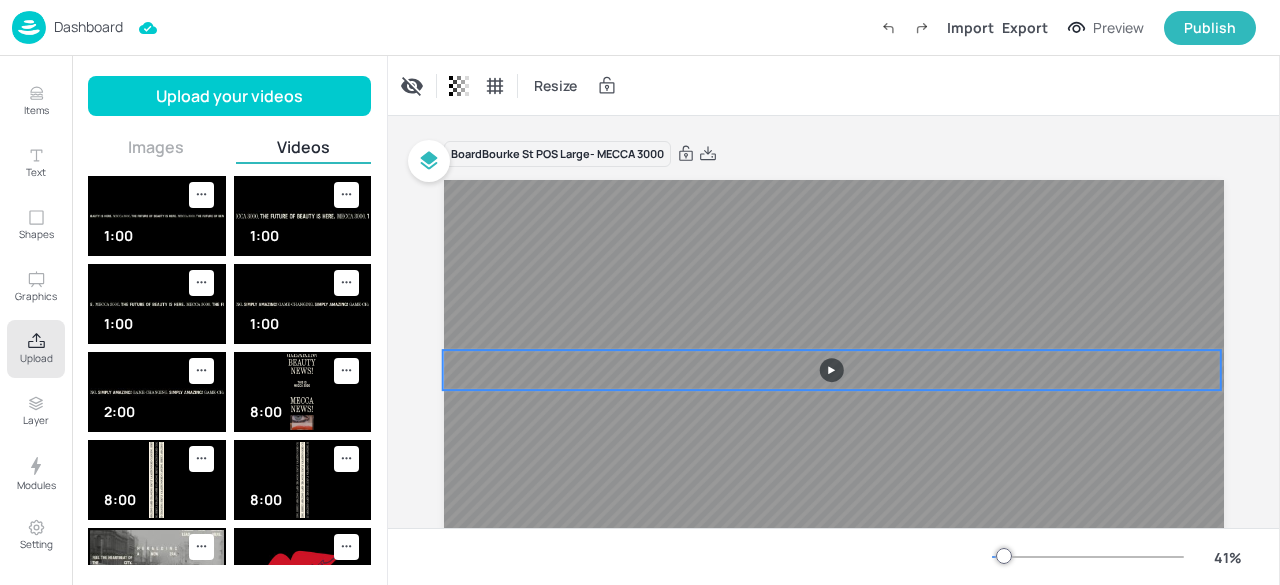 drag, startPoint x: 562, startPoint y: 201, endPoint x: 556, endPoint y: 375, distance: 174.10342 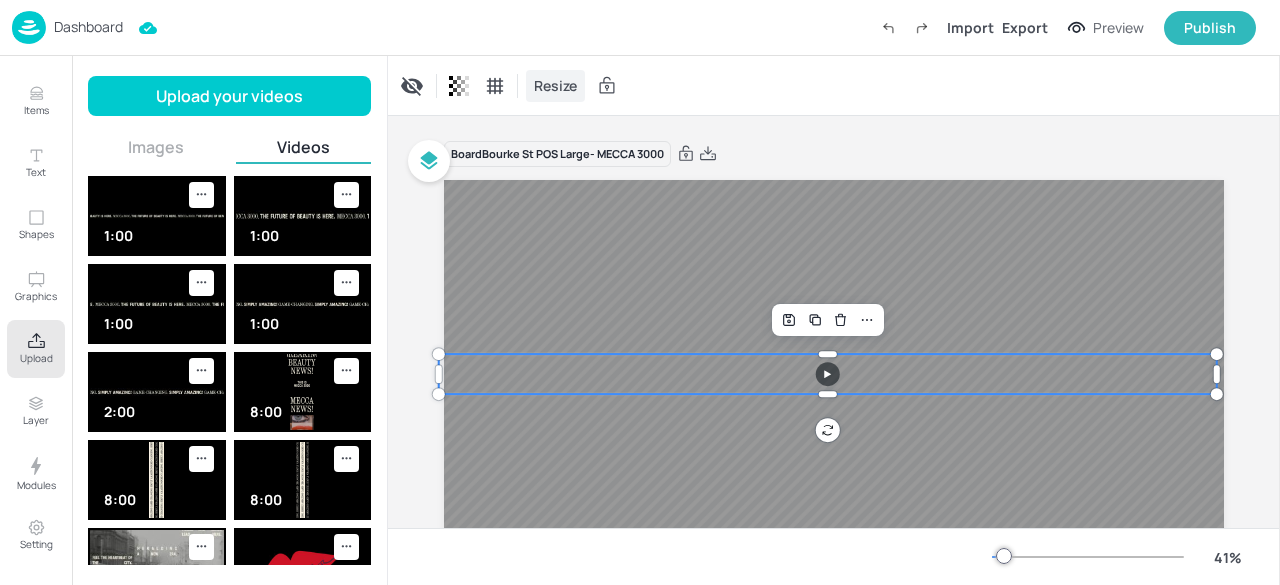 click on "Resize" at bounding box center (555, 85) 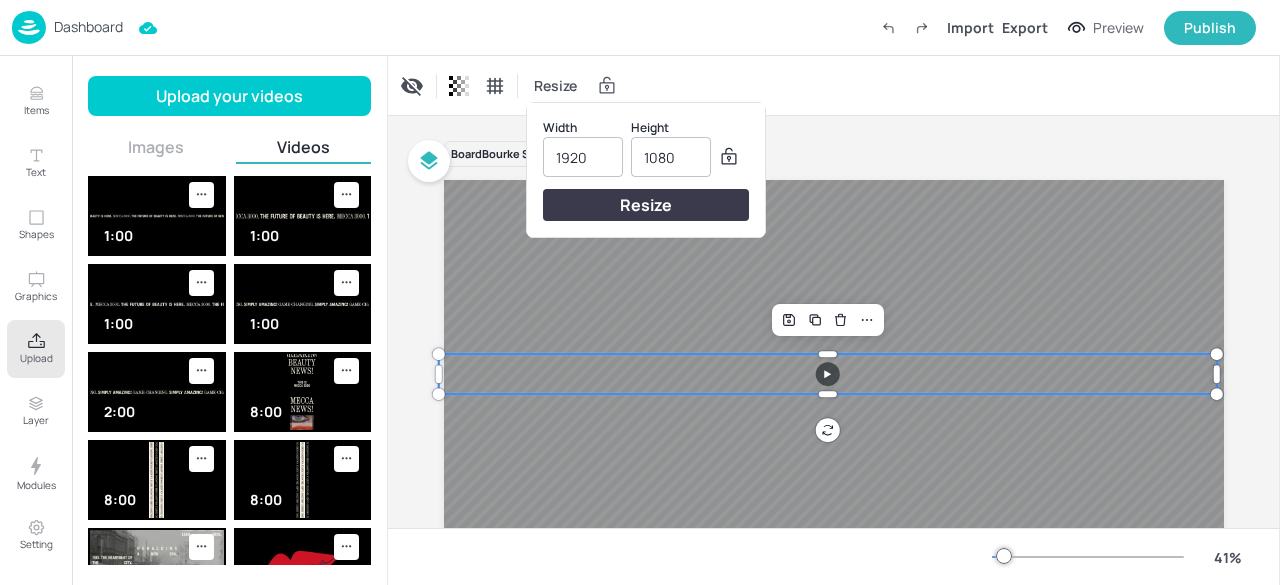 click on "1920" at bounding box center (583, 157) 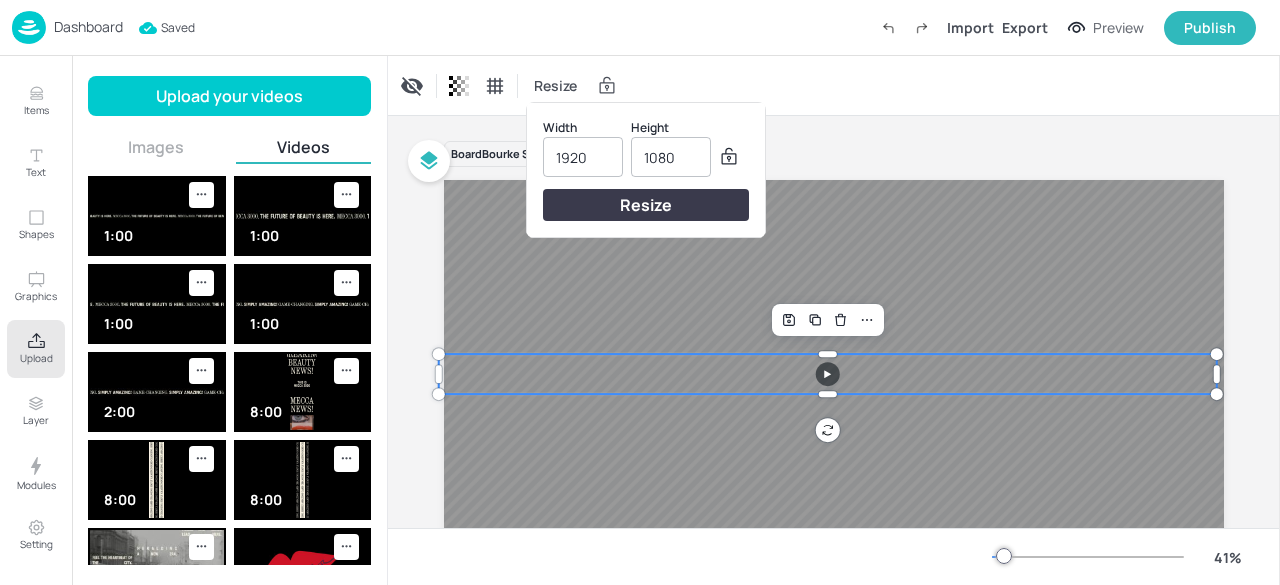 click at bounding box center [640, 292] 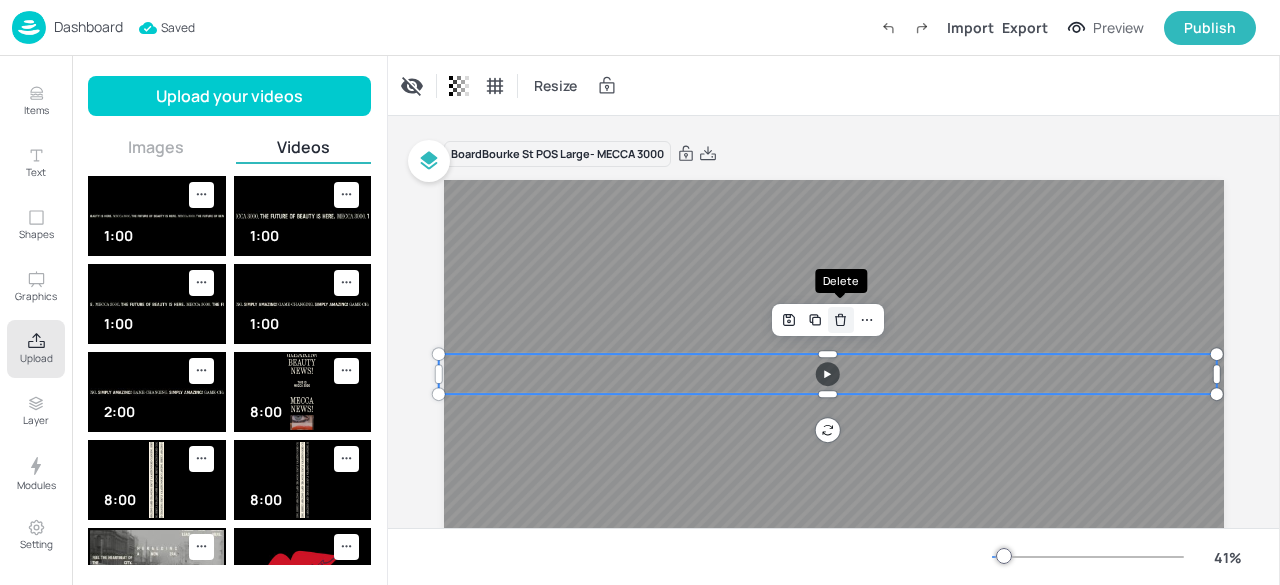 click 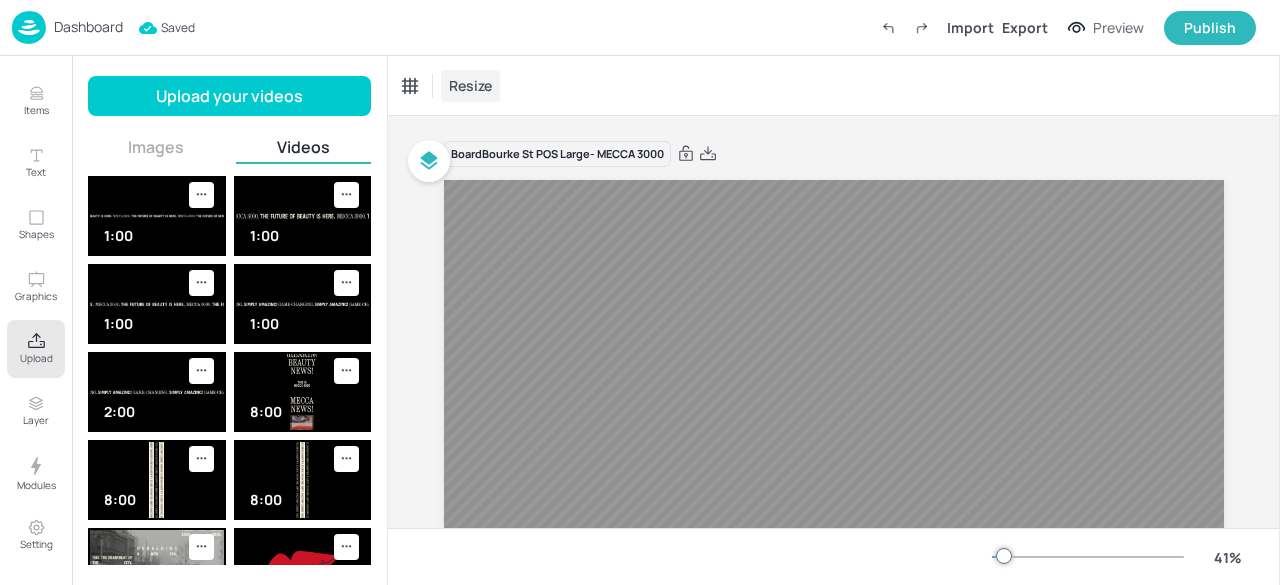 click on "Resize" at bounding box center (470, 85) 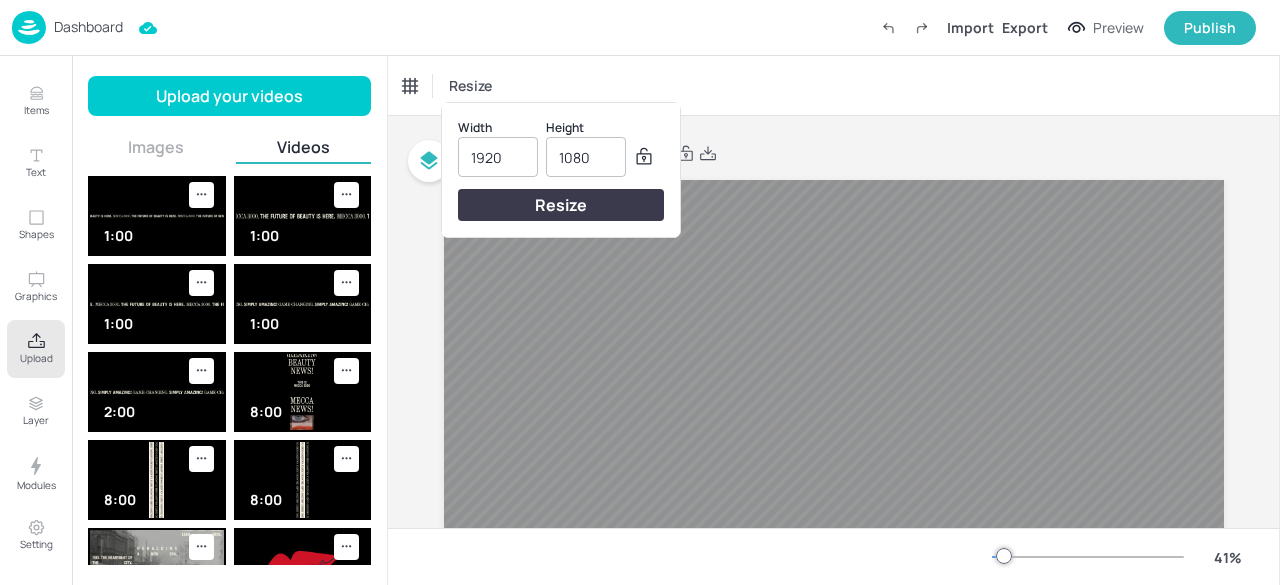 click on "1920" at bounding box center (498, 157) 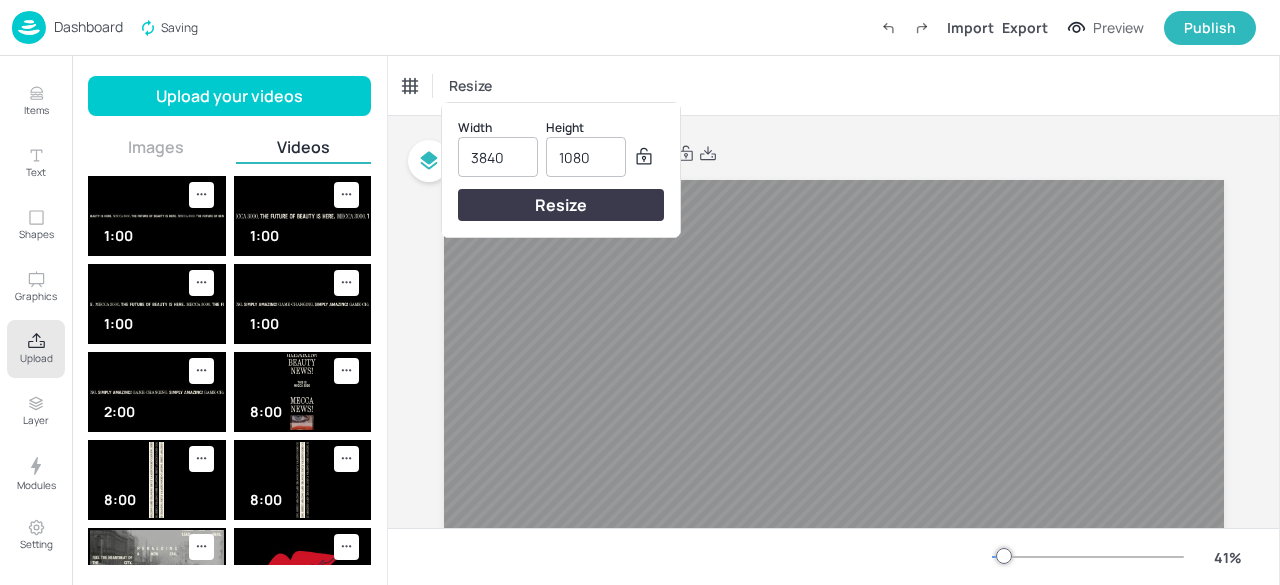 type on "3840" 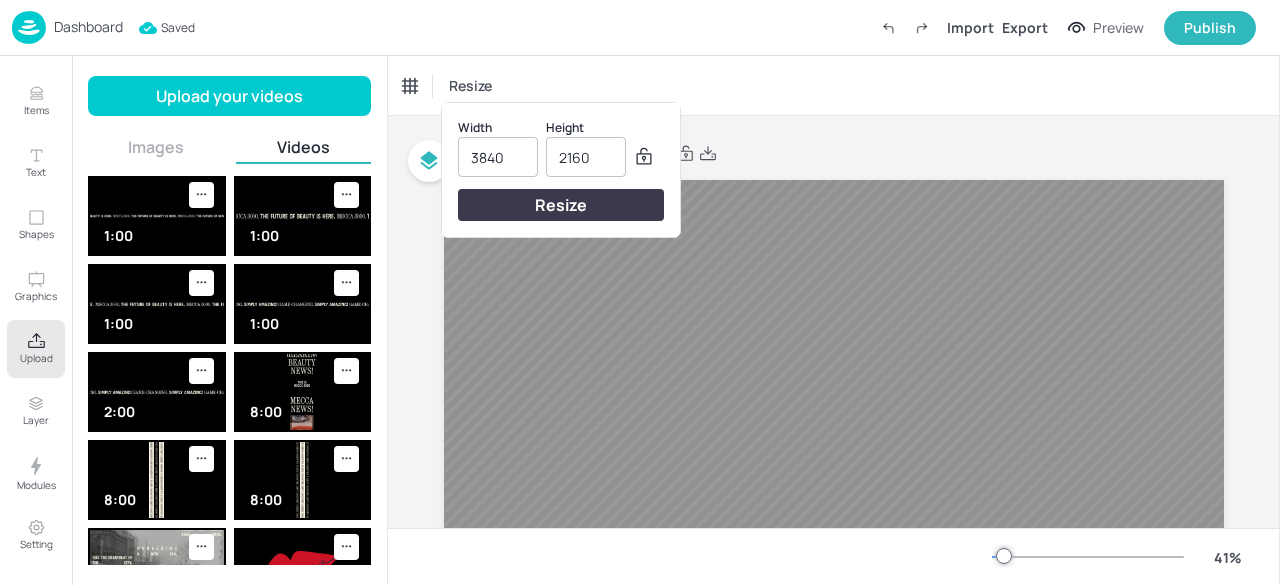 type on "2160" 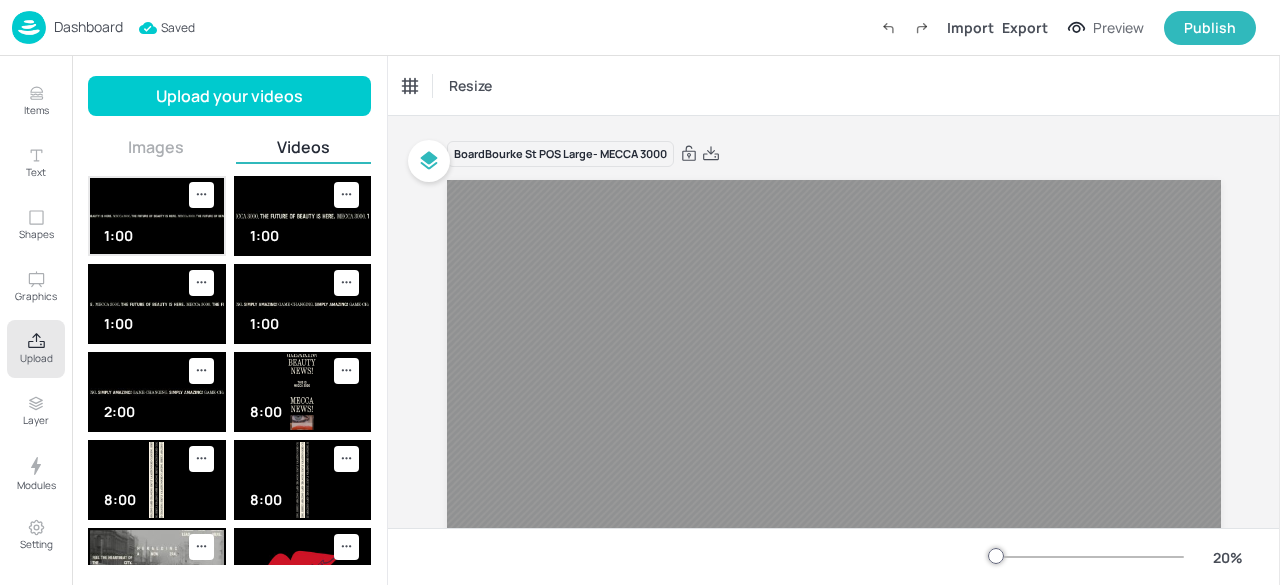 click on "1:00" at bounding box center [118, 235] 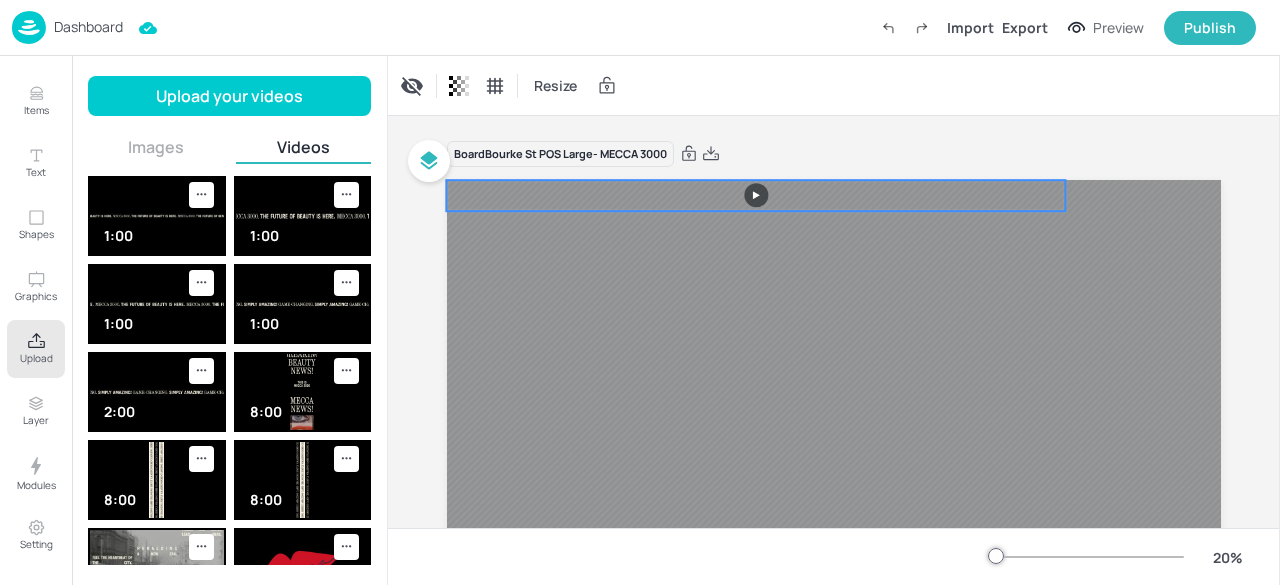 drag, startPoint x: 622, startPoint y: 398, endPoint x: 544, endPoint y: 195, distance: 217.46954 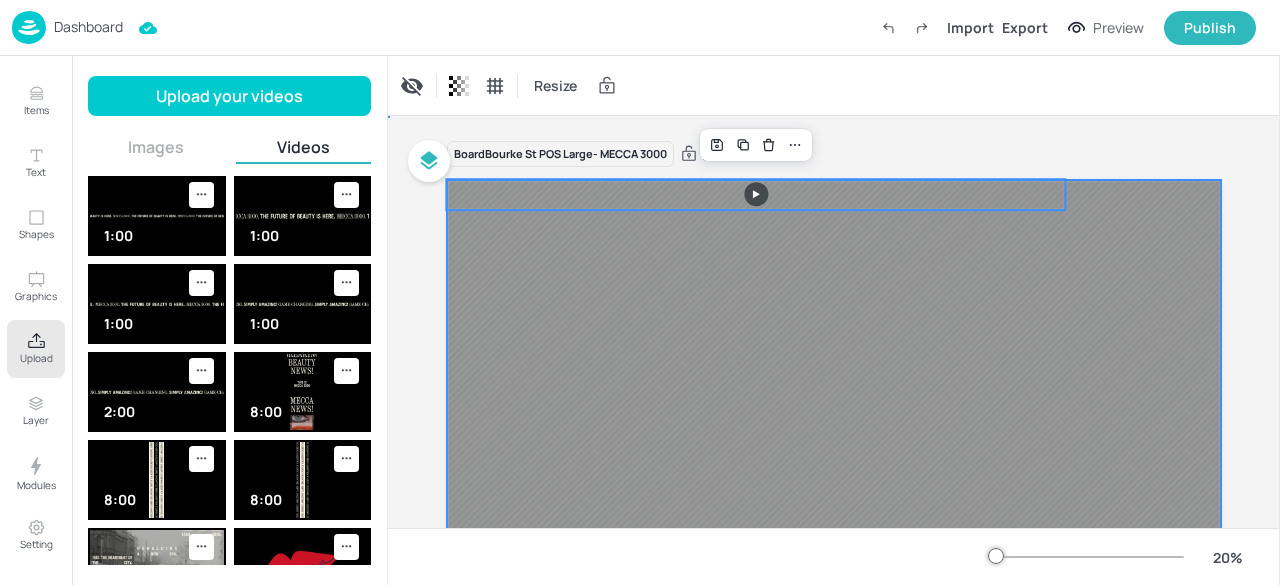 click at bounding box center (834, 397) 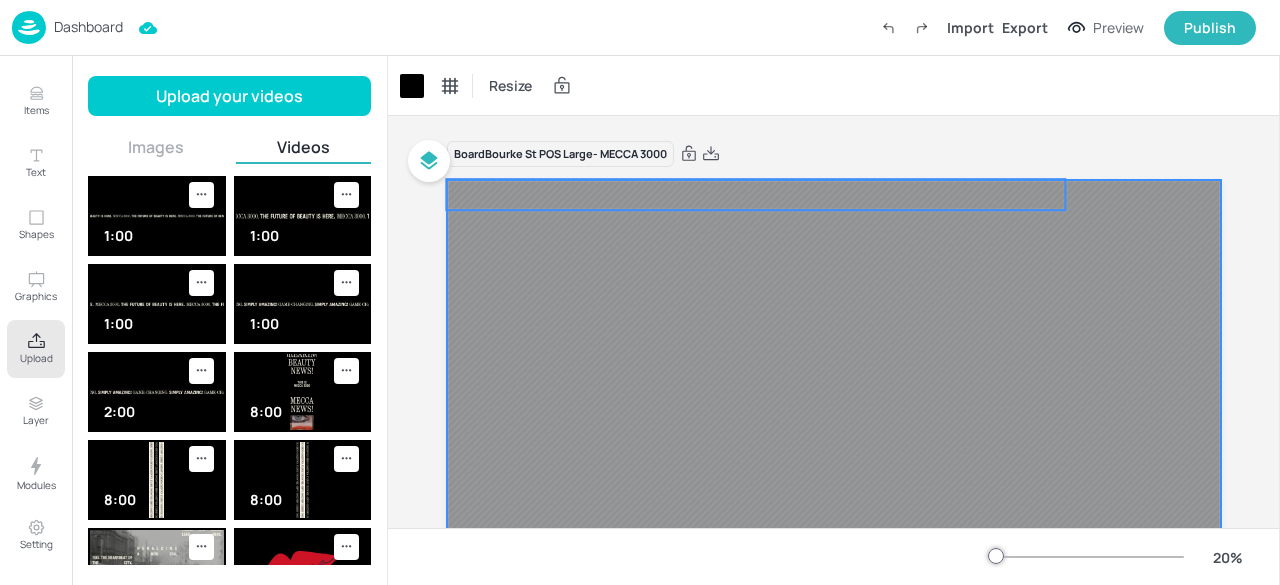 click at bounding box center [755, 194] 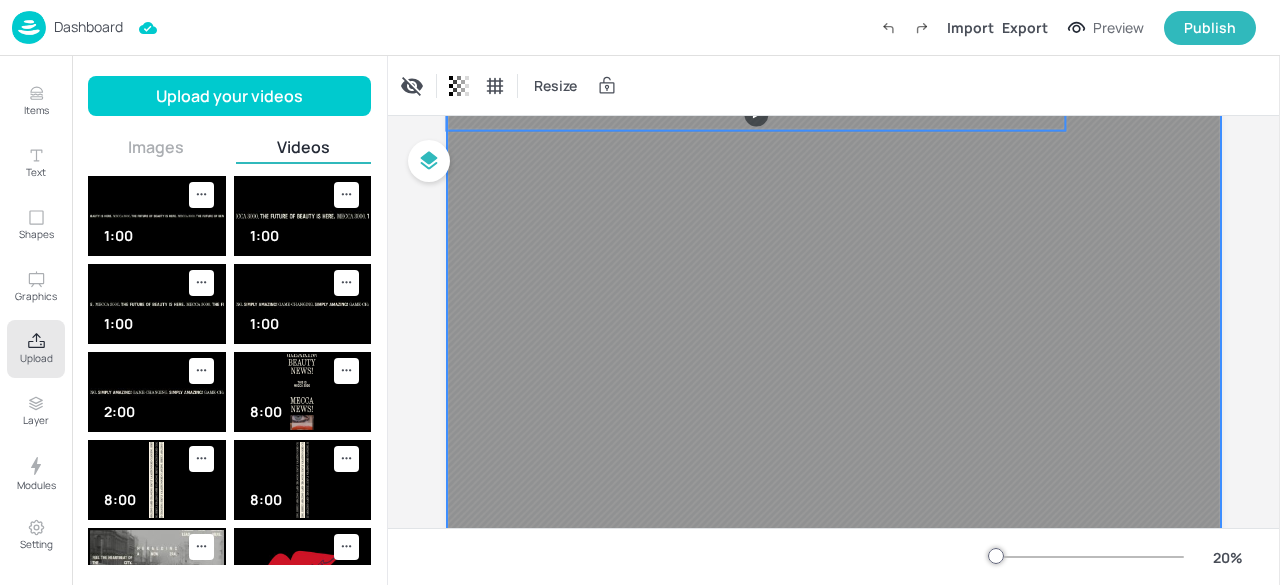 scroll, scrollTop: 0, scrollLeft: 0, axis: both 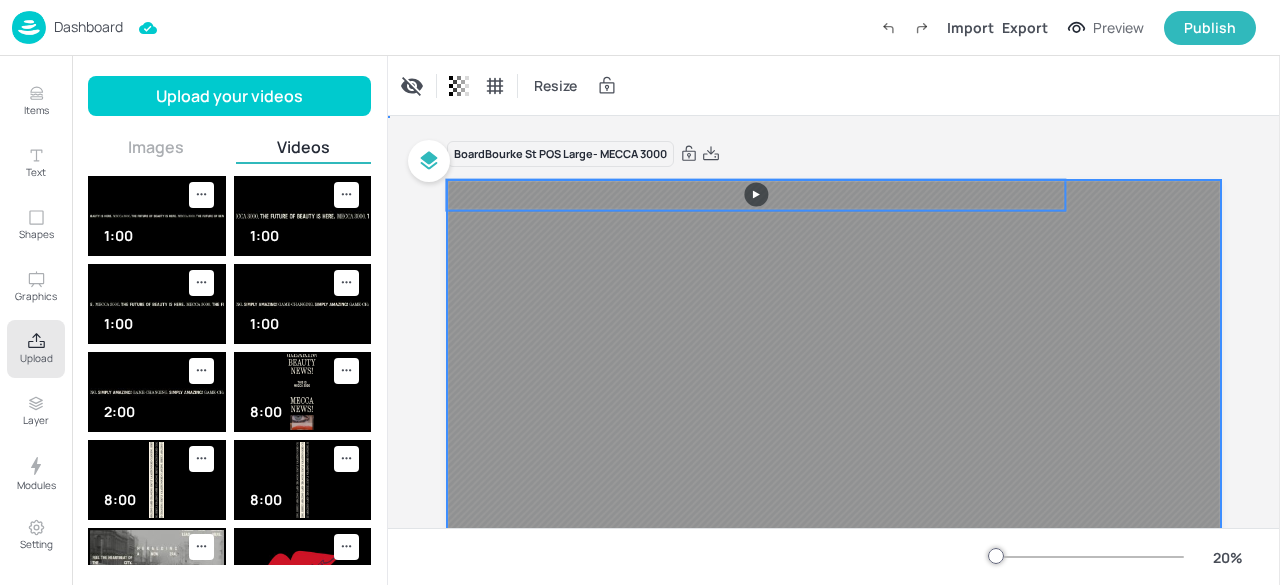 click at bounding box center [834, 397] 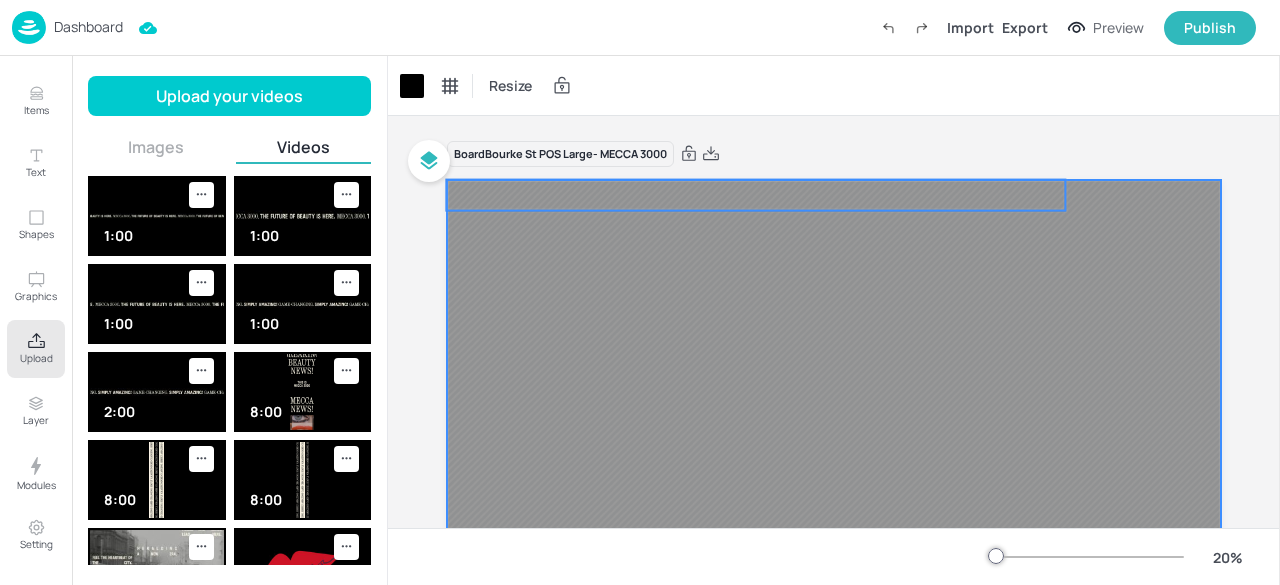 click at bounding box center (755, 195) 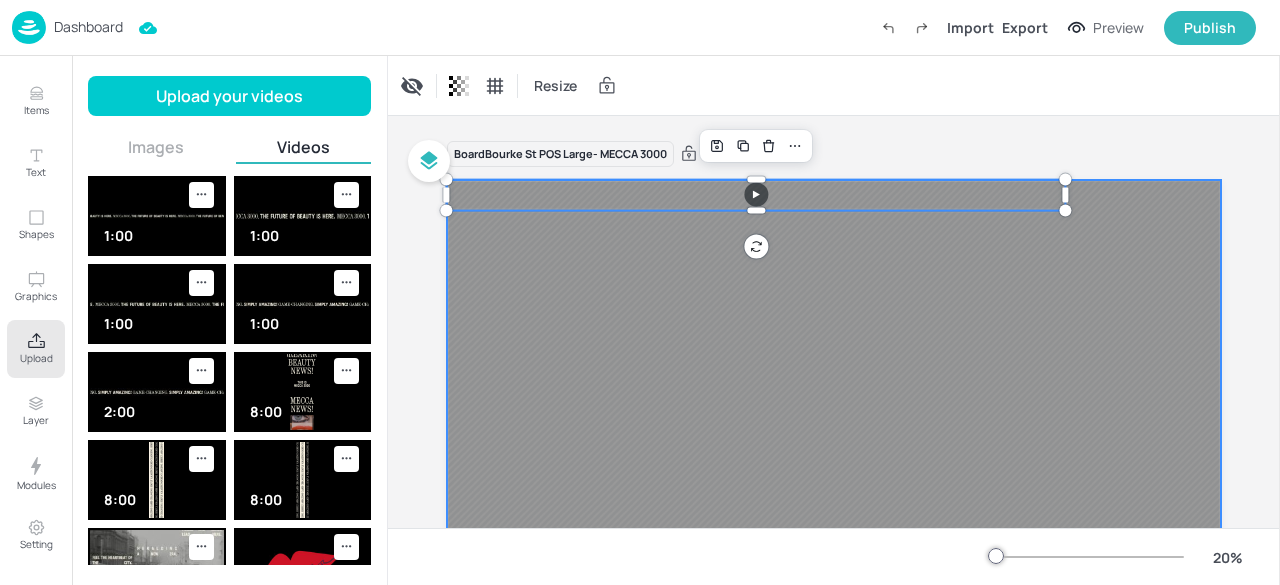 click at bounding box center [834, 397] 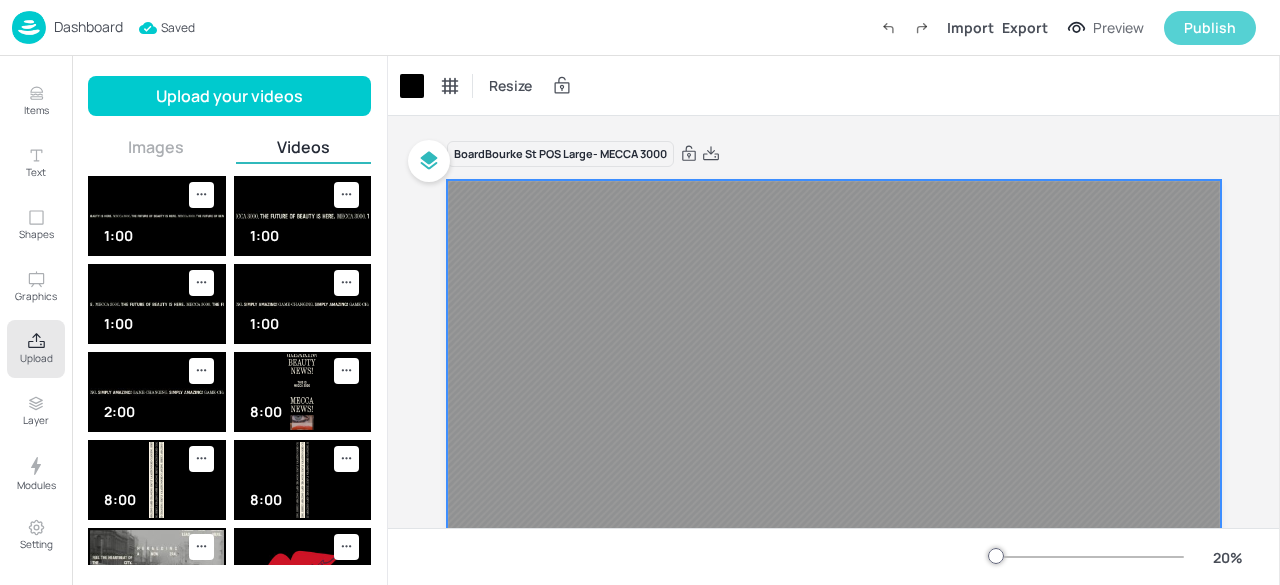 click on "Publish" at bounding box center (1210, 28) 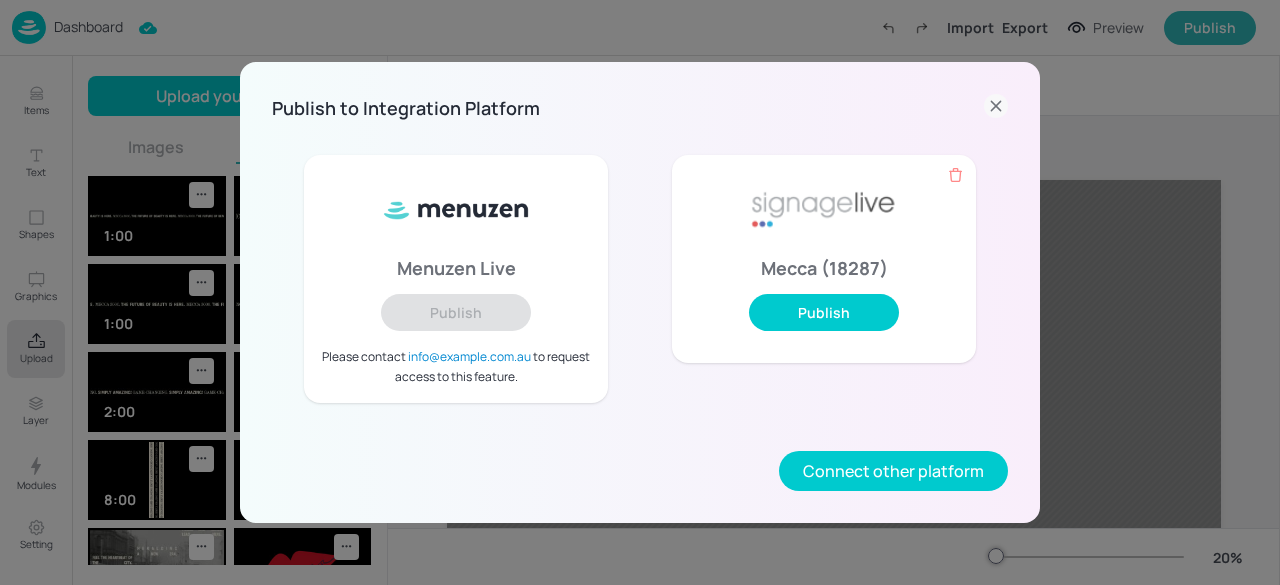 click on "Mecca (18287) Publish" at bounding box center (824, 259) 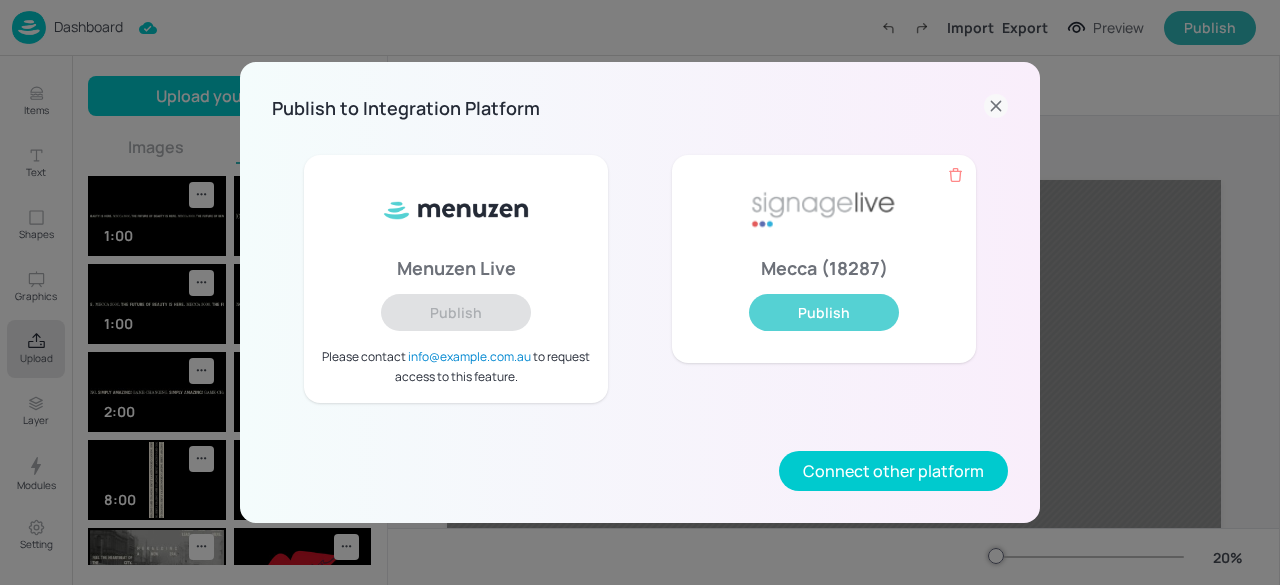 click on "Publish" at bounding box center (824, 312) 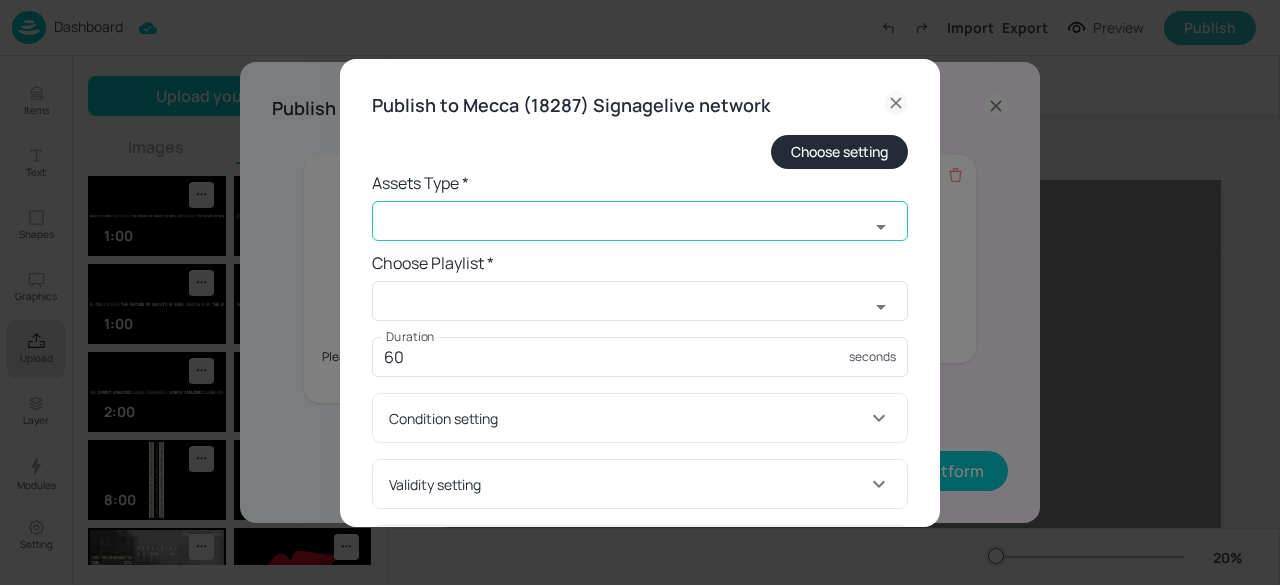 click at bounding box center [620, 221] 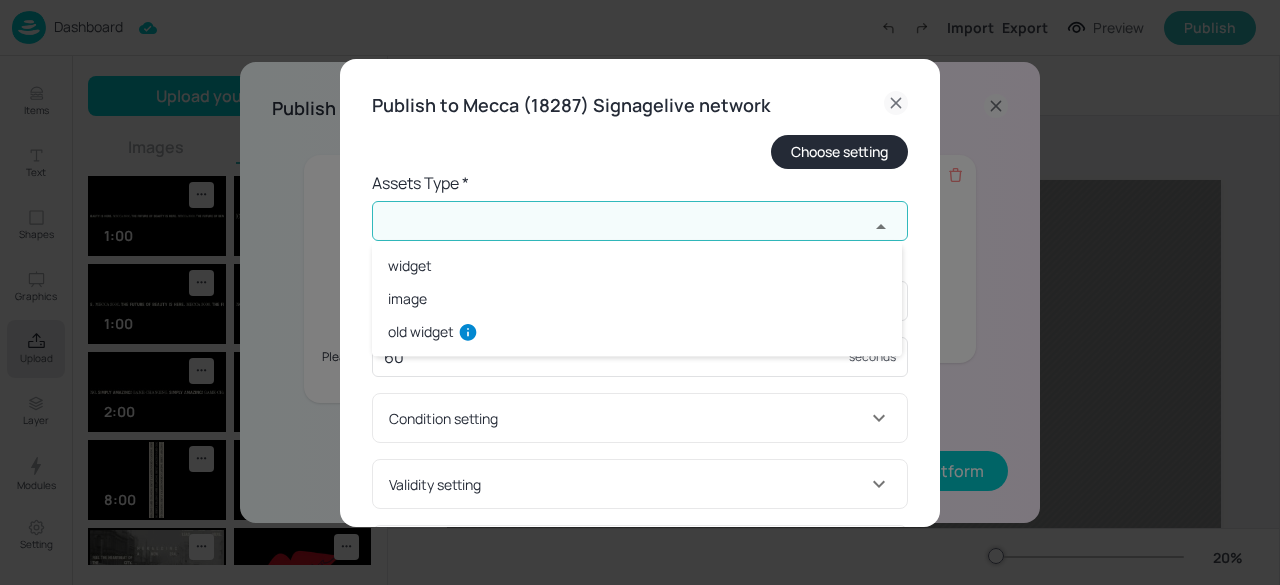 click on "widget" at bounding box center [637, 265] 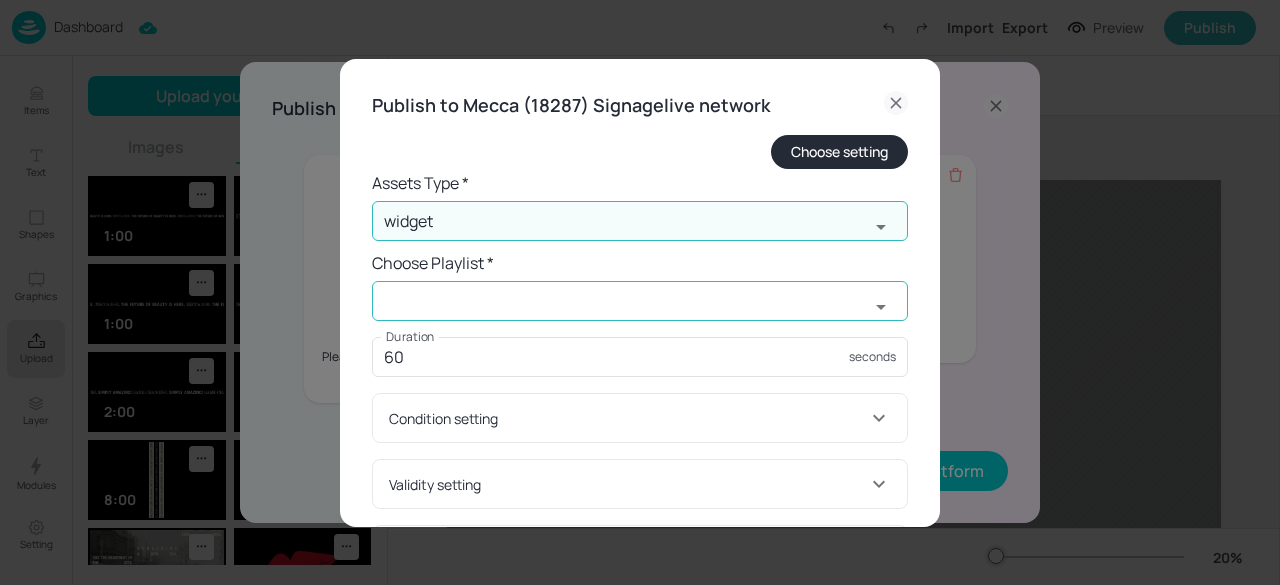 click at bounding box center (620, 301) 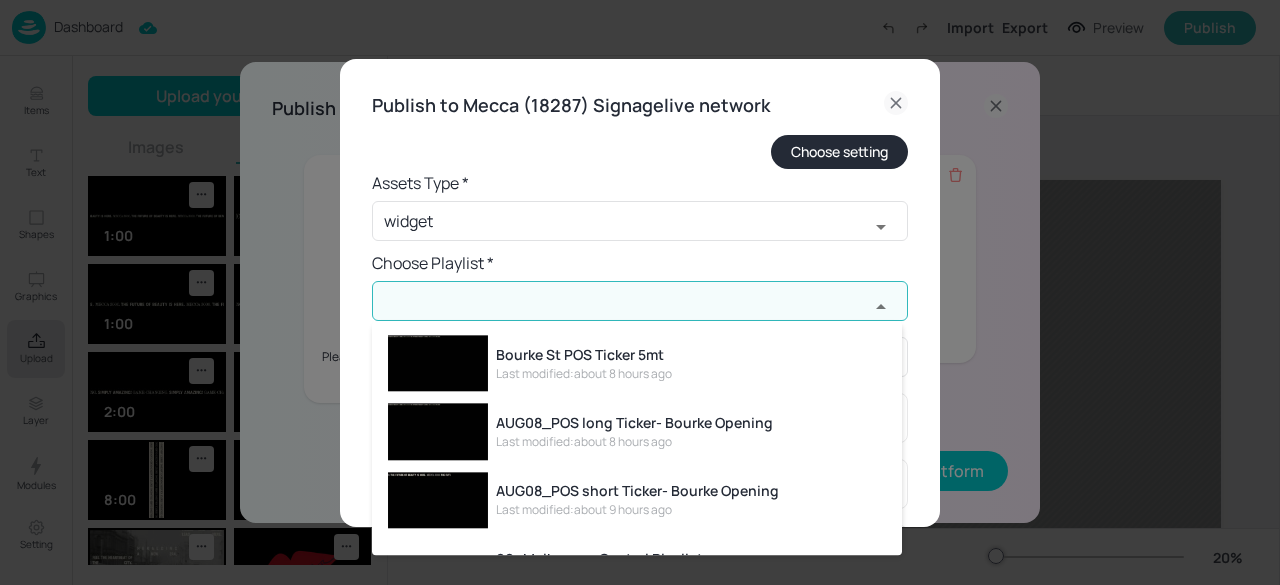 click on "Bourke St POS Ticker 5mt Last modified:  about 8 hours ago" at bounding box center [637, 363] 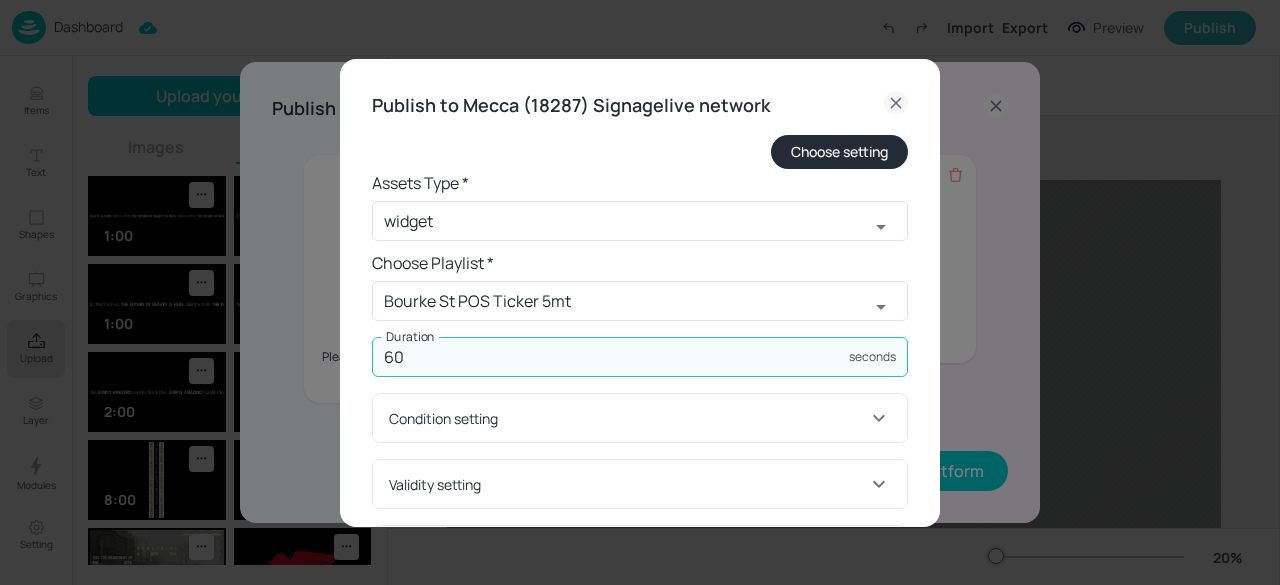 click on "60" at bounding box center [610, 357] 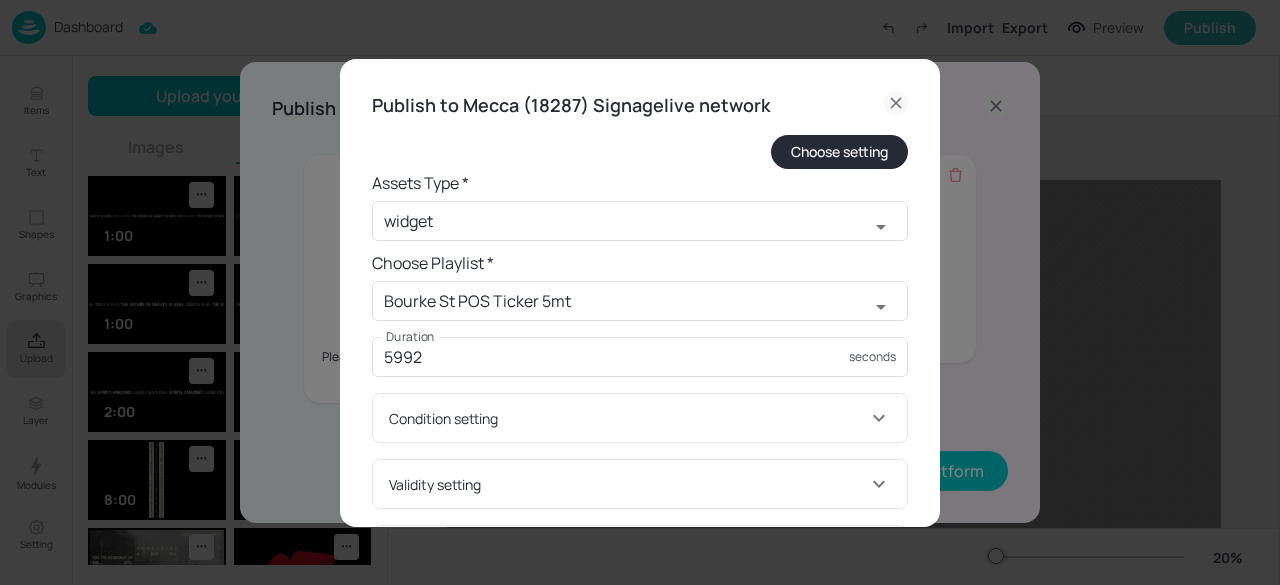 click on "Publish to Mecca (18287) Signagelive network Choose setting Assets Type * widget ​ Choose Playlist * Bourke St POS Ticker 5mt ​ Duration 5992 seconds Duration Condition setting The asset will play on: All Players ​ Player tags ​ Validity setting Valid From: Start Date * Start Date * Start Time Start Time Valid To: End Date * End Date * End Time End Time Recurrence setting Play only on the following days: Mon Tues Weds Thurs Fri Sat Sun Play only on the following days: Start time Start time End time End time Cancel Next step" at bounding box center [640, 362] 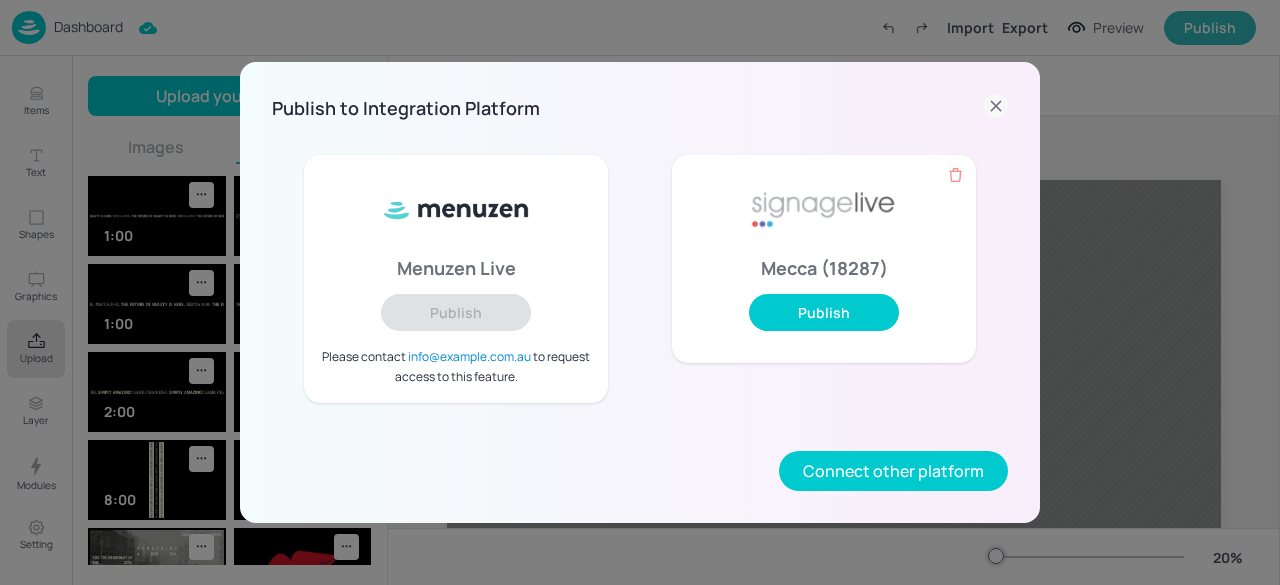 click on "Mecca (18287) Publish" at bounding box center [824, 279] 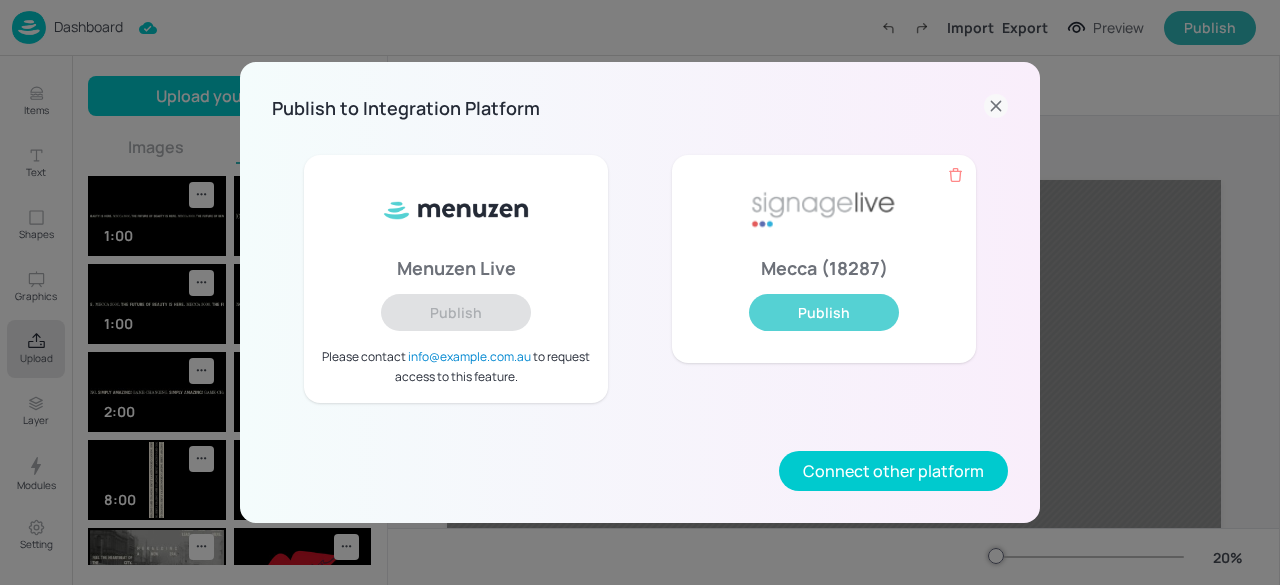 click on "Publish" at bounding box center [824, 312] 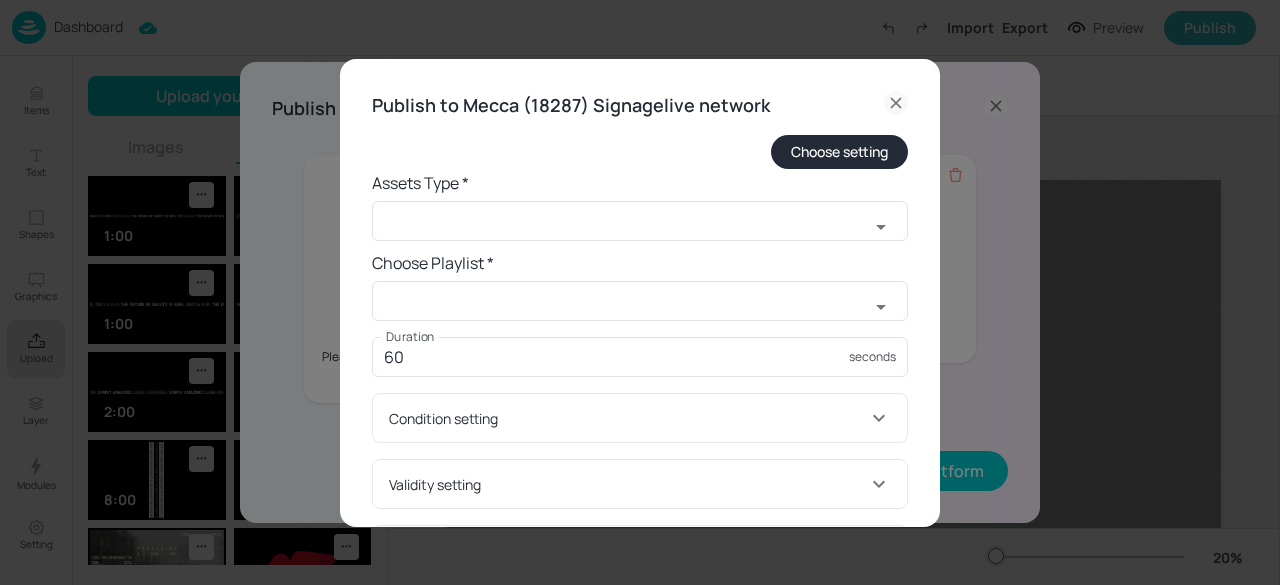 click on "Choose setting Assets Type * ​ Choose Playlist * ​ Duration 60 seconds Duration Condition setting The asset will play on: All Players ​ Player tags ​ Validity setting Valid From: Start Date * Start Date * Start Time Start Time Valid To: End Date * End Date * End Time End Time Recurrence setting Play only on the following days: Mon Tues Weds Thurs Fri Sat Sun Play only on the following days: Start time Start time End time End time" at bounding box center [640, 355] 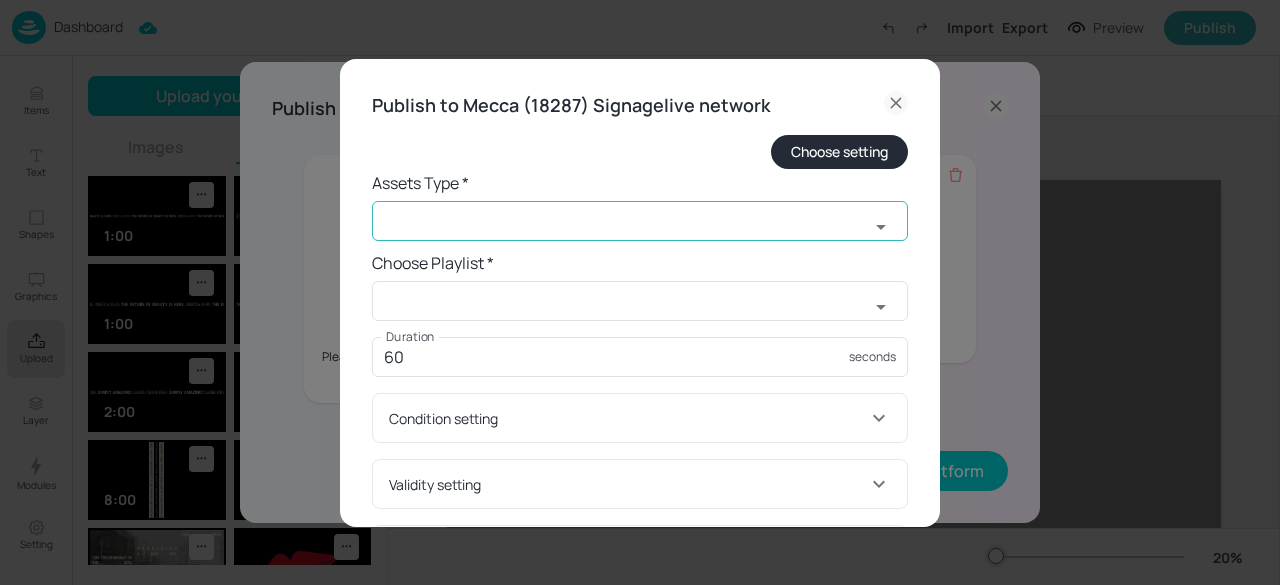 click at bounding box center (620, 221) 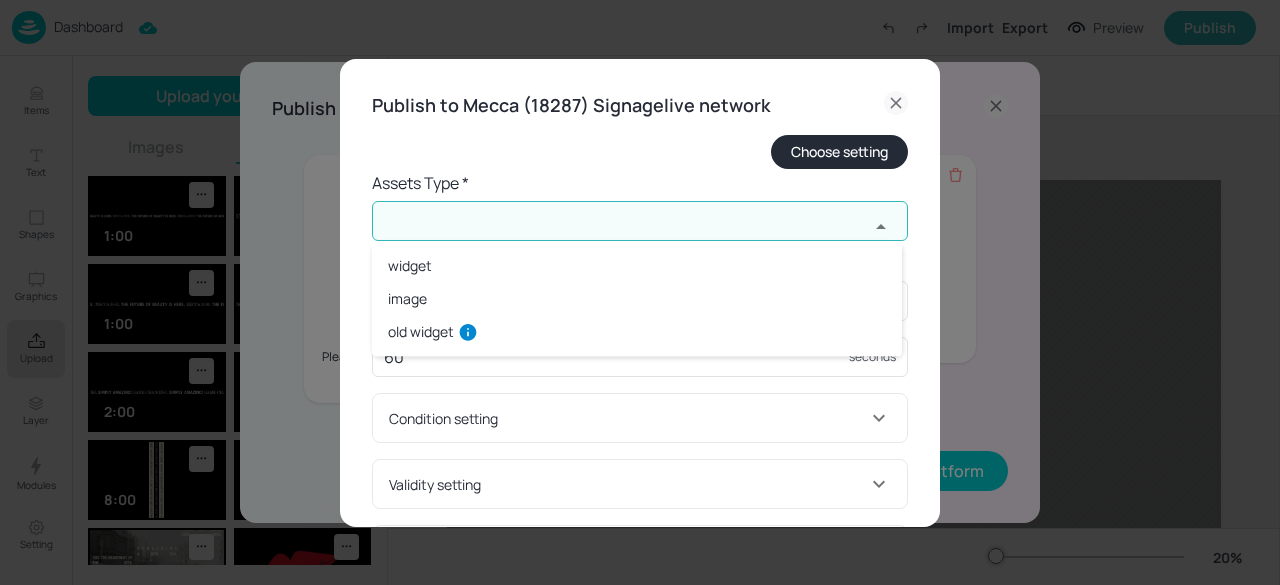 click on "widget" at bounding box center (637, 265) 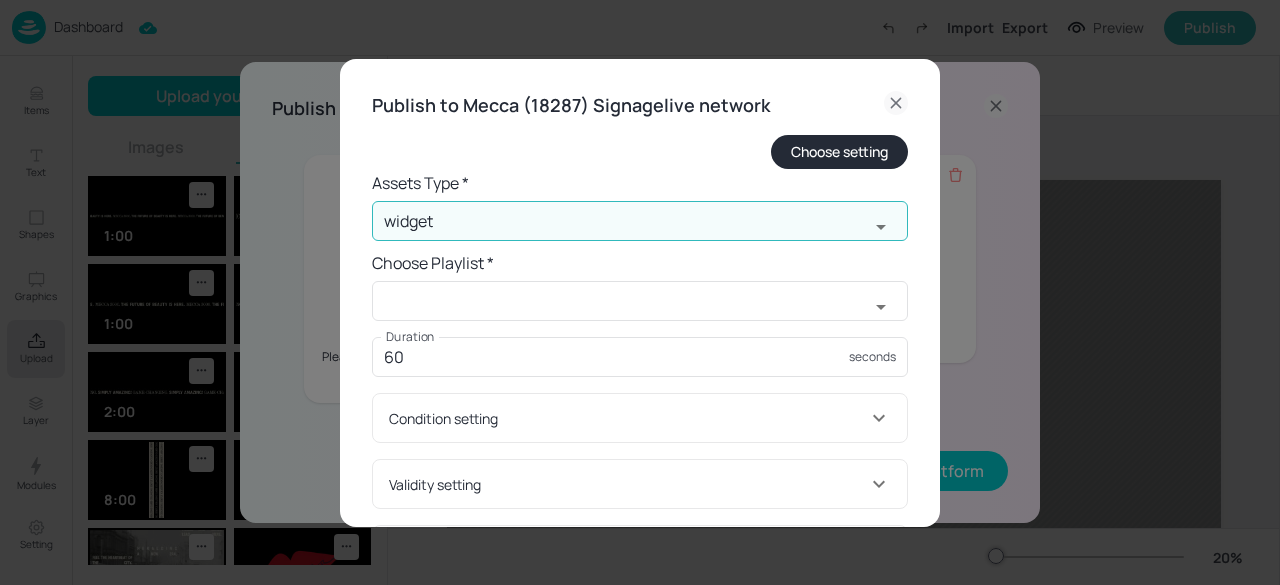 click on "Choose Playlist *" at bounding box center (640, 263) 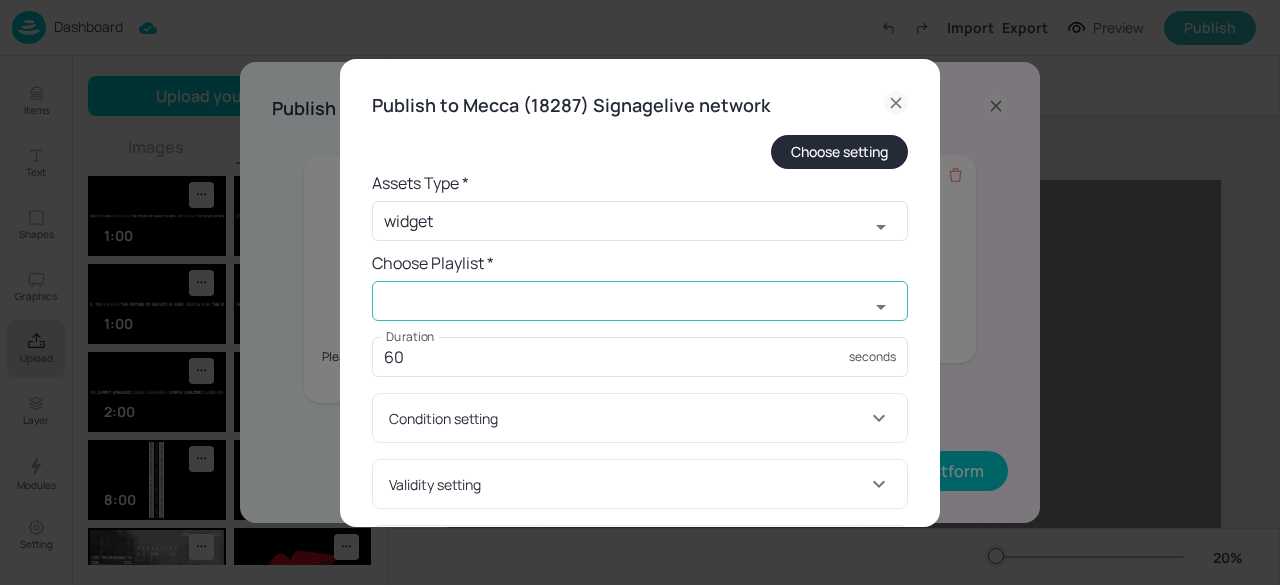 click at bounding box center (620, 301) 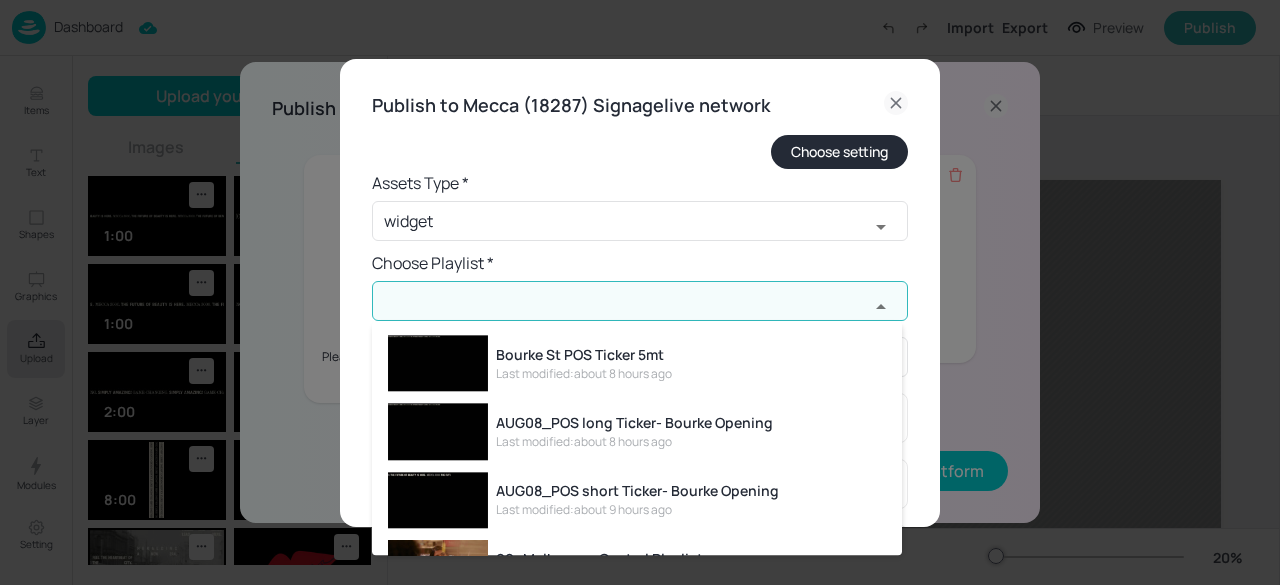click on "Bourke St POS Ticker 5mt" at bounding box center (584, 354) 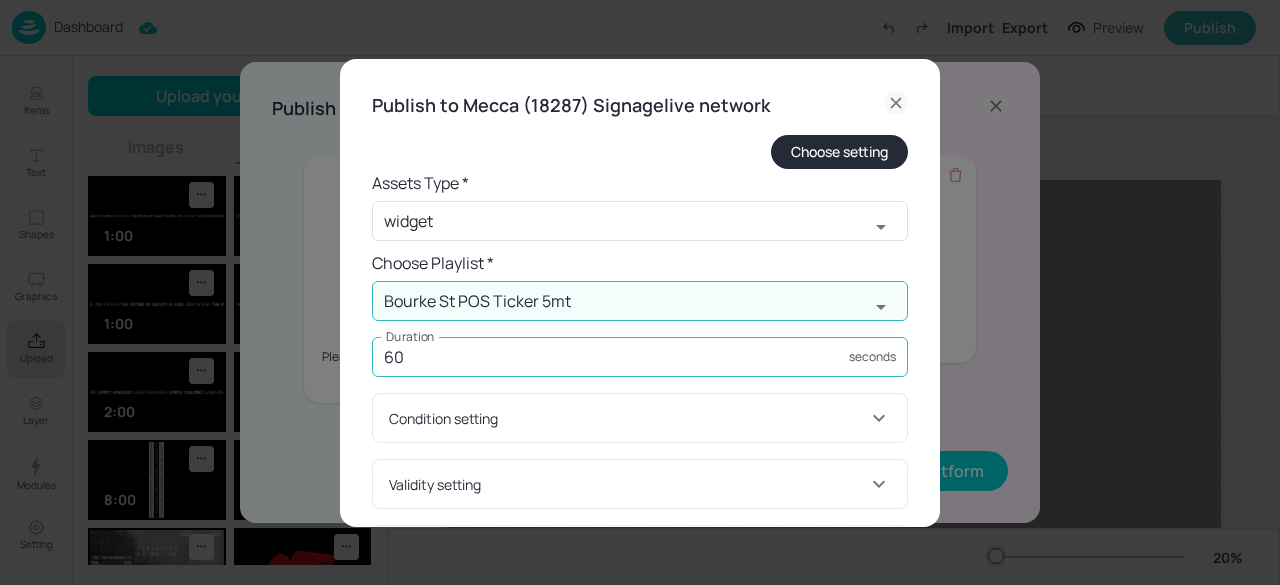 click on "60" at bounding box center (610, 357) 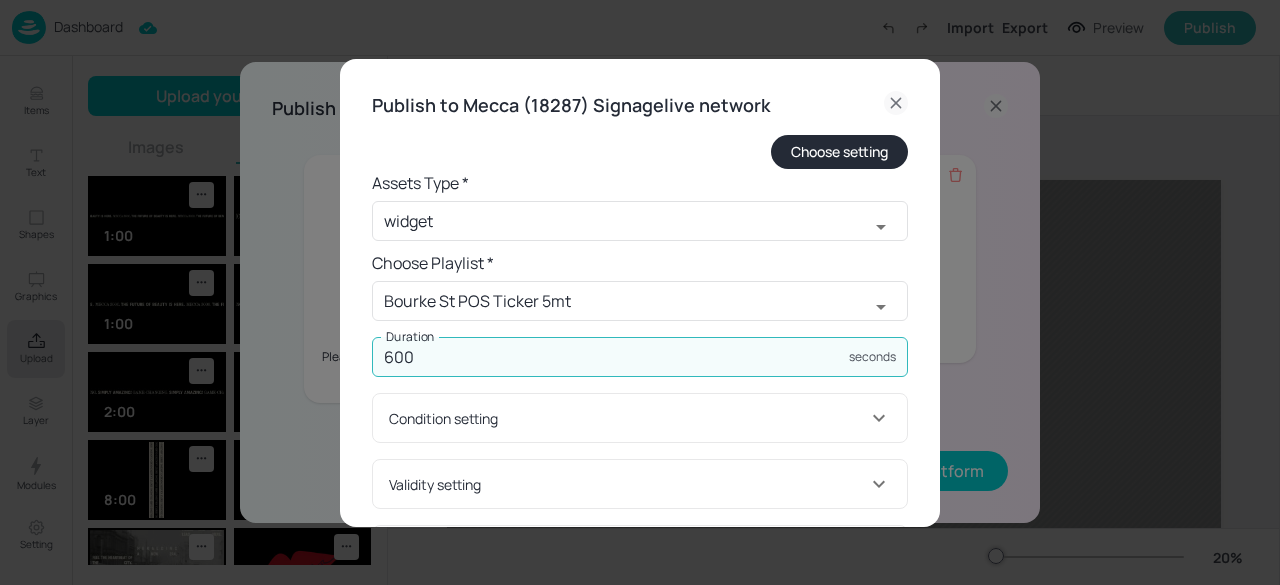 type on "6000" 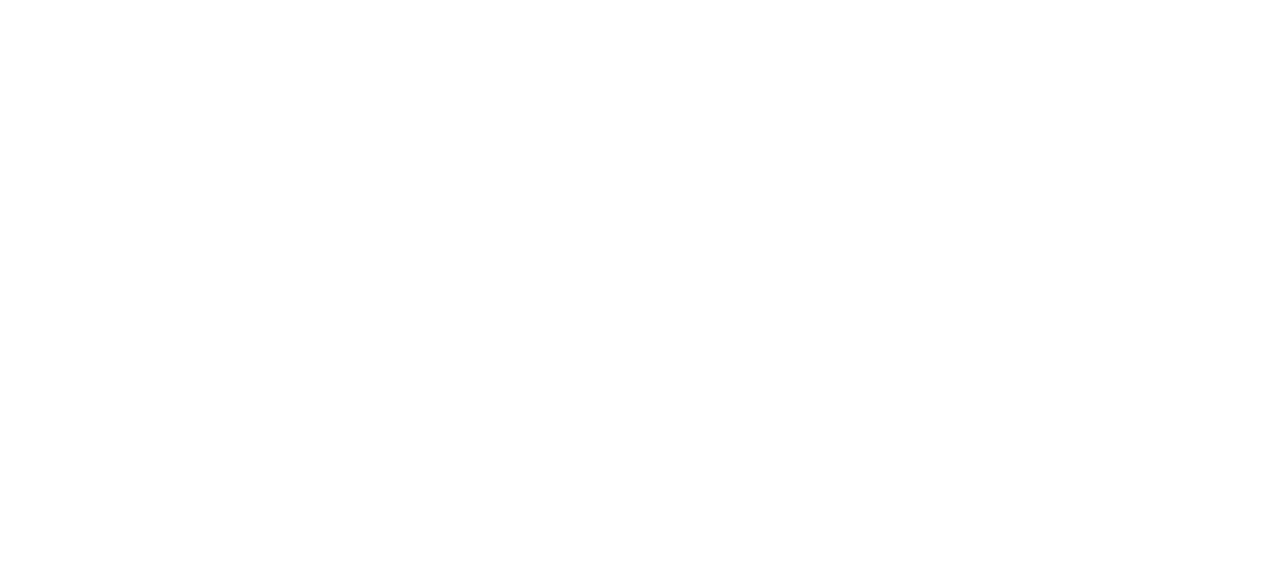 scroll, scrollTop: 0, scrollLeft: 0, axis: both 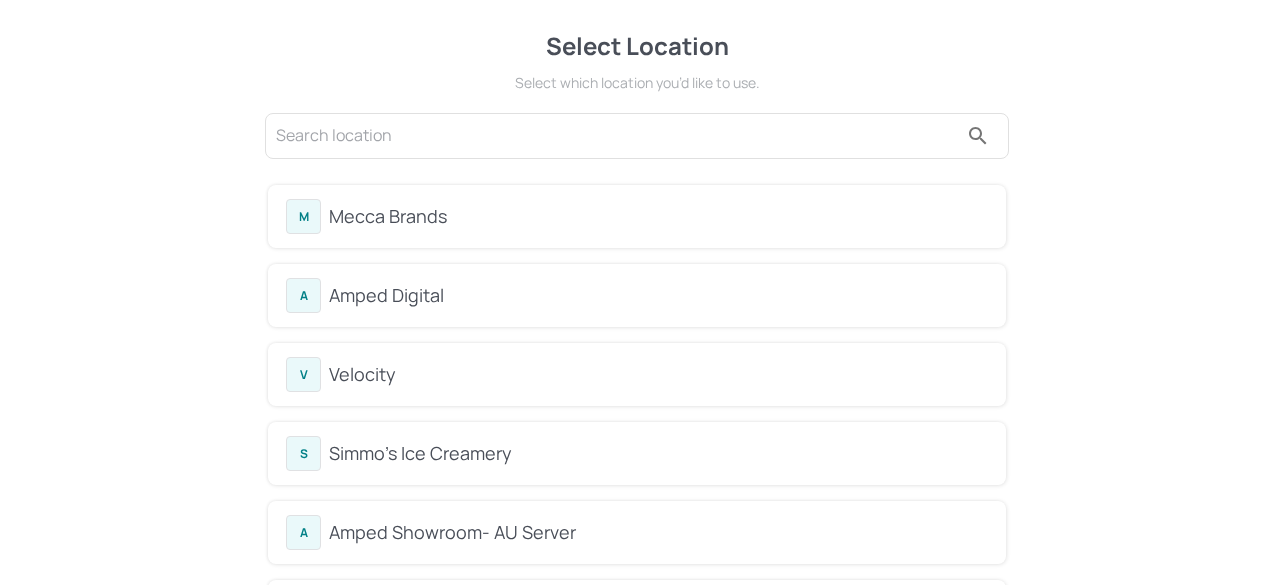 click on "Mecca Brands" at bounding box center (658, 216) 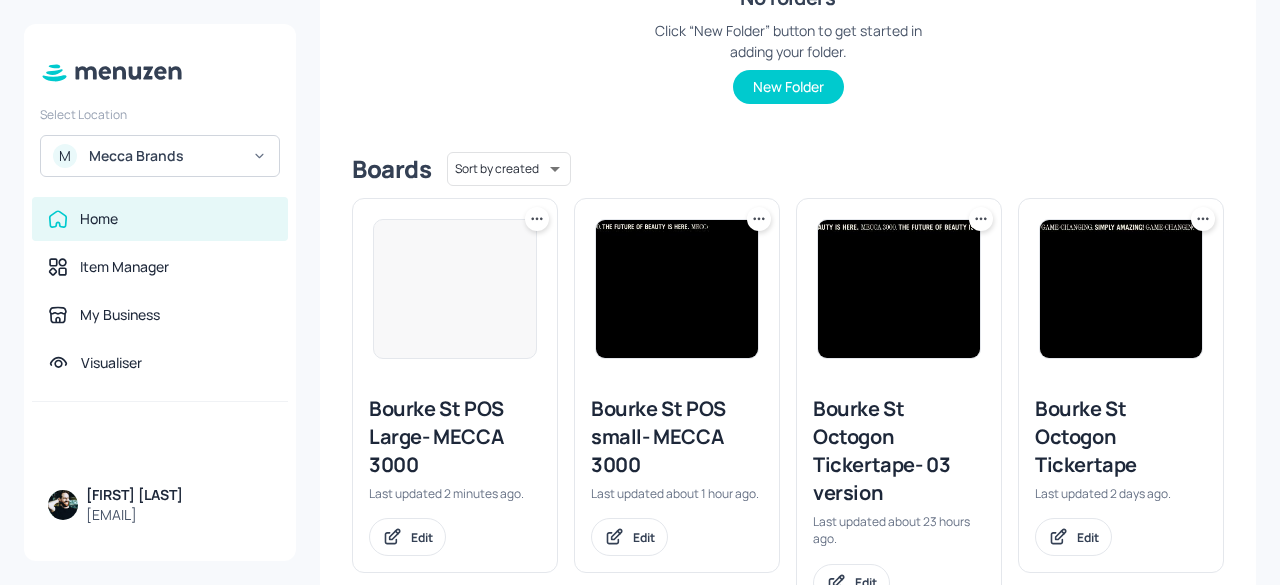 scroll, scrollTop: 387, scrollLeft: 0, axis: vertical 